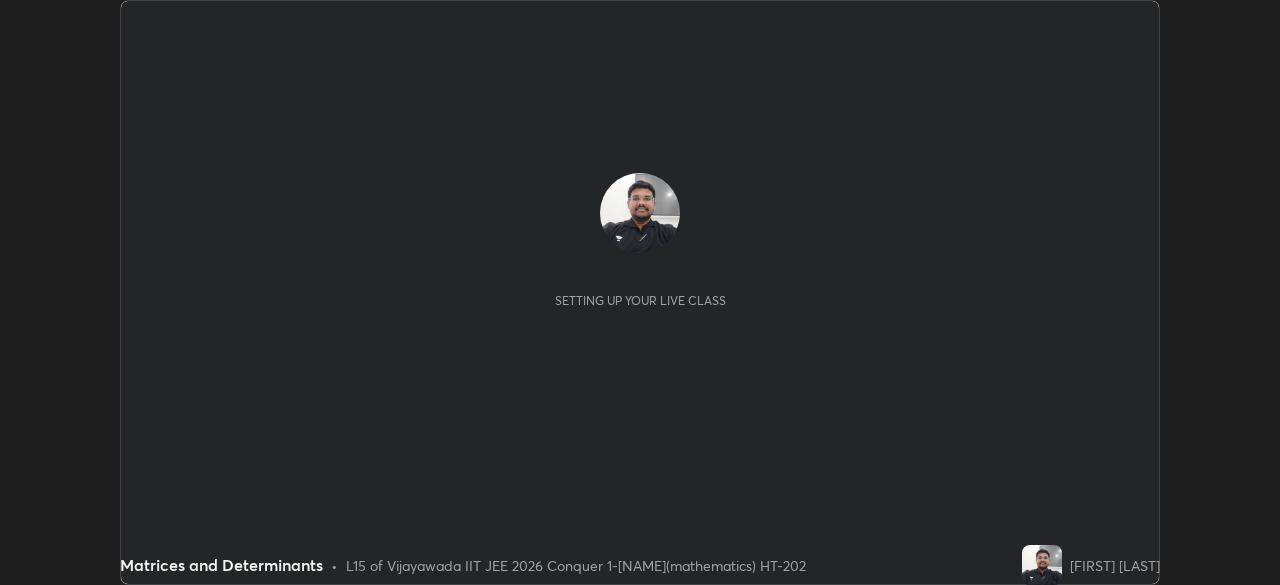 scroll, scrollTop: 0, scrollLeft: 0, axis: both 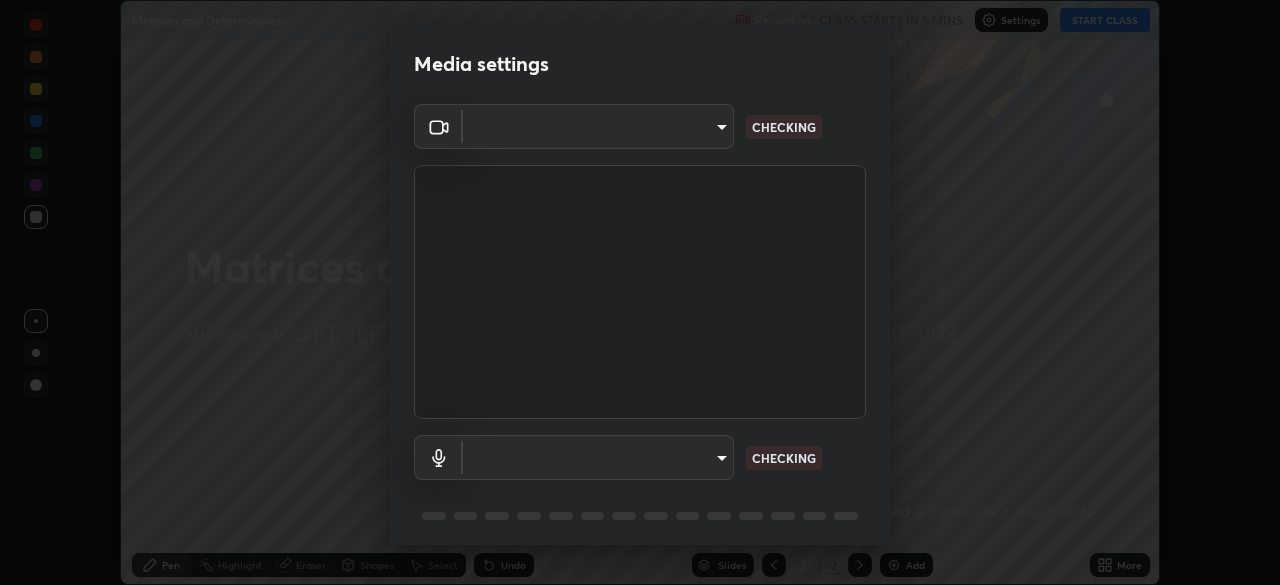 click on "Erase all Matrices and Determinants Recording CLASS STARTS IN 5 MINS Settings START CLASS Setting up your live class Matrices and Determinants • L15 of Vijayawada IIT JEE 2026 Conquer 1-[NAME](mathematics) HT-202 [FIRST] [LAST] Pen Highlight Eraser Shapes Select Undo Slides 2 / 2 Add More No doubts shared Encourage your learners to ask a doubt for better clarity Report an issue Reason for reporting Buffering Chat not working Audio - Video sync issue Educator video quality low ​ Attach an image Report Media settings ​ CHECKING ​ CHECKING 1 / 5 Next" at bounding box center [640, 292] 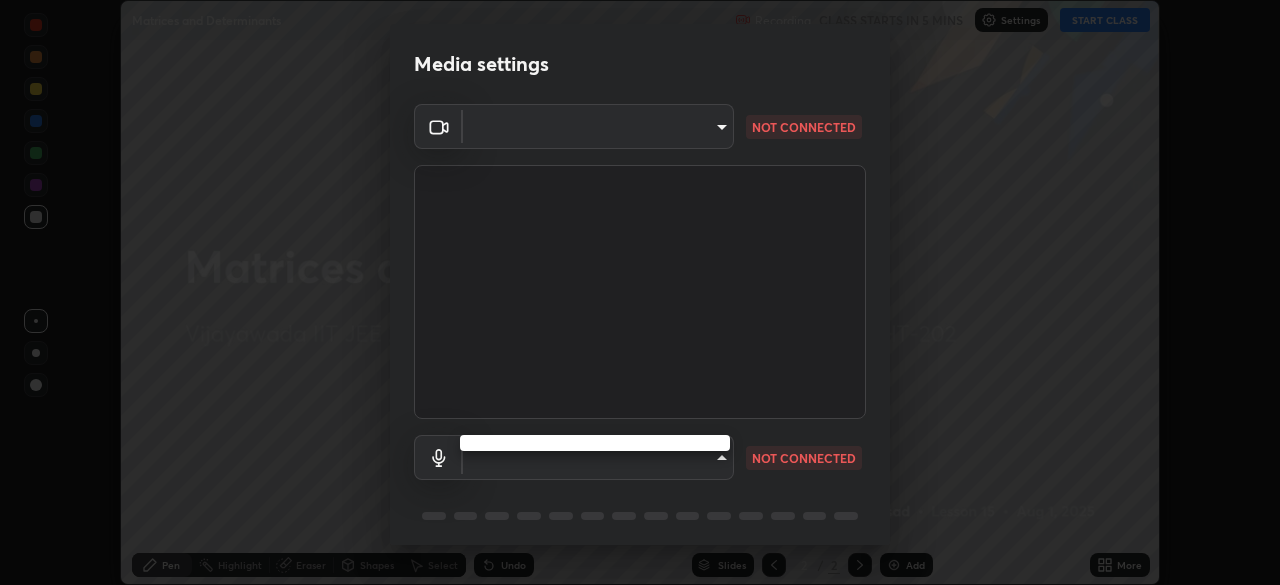 type on "4b07550f10a59a7173657f9d6ee7a44ffe01d6d7b1bc446bebceededd52016b0" 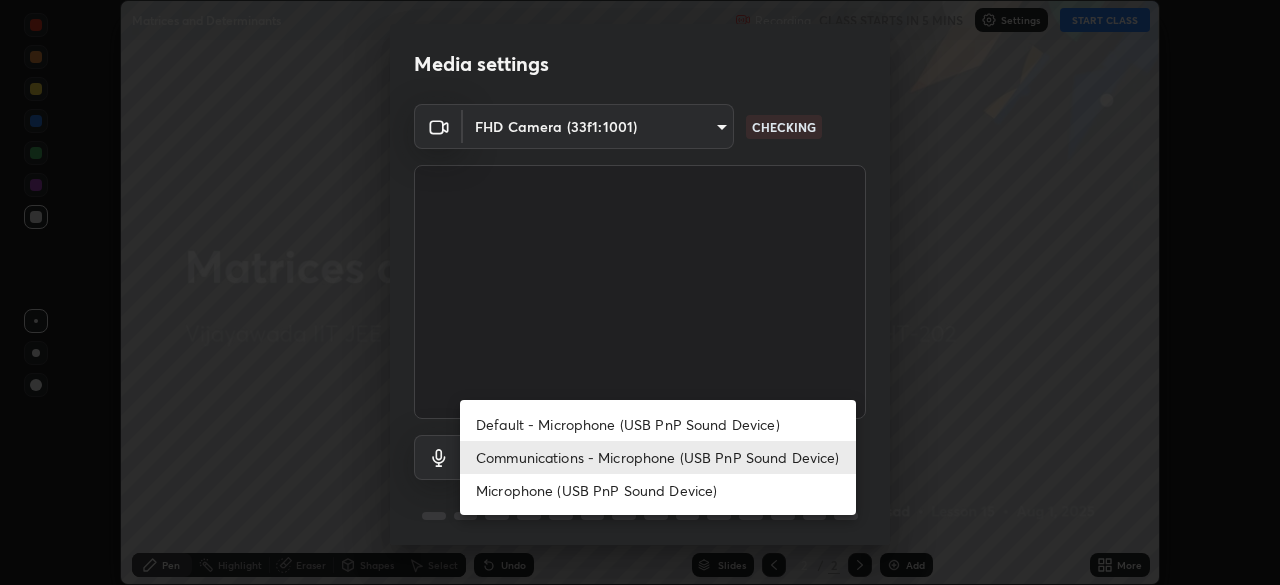 click on "Communications - Microphone (USB PnP Sound Device)" at bounding box center [658, 457] 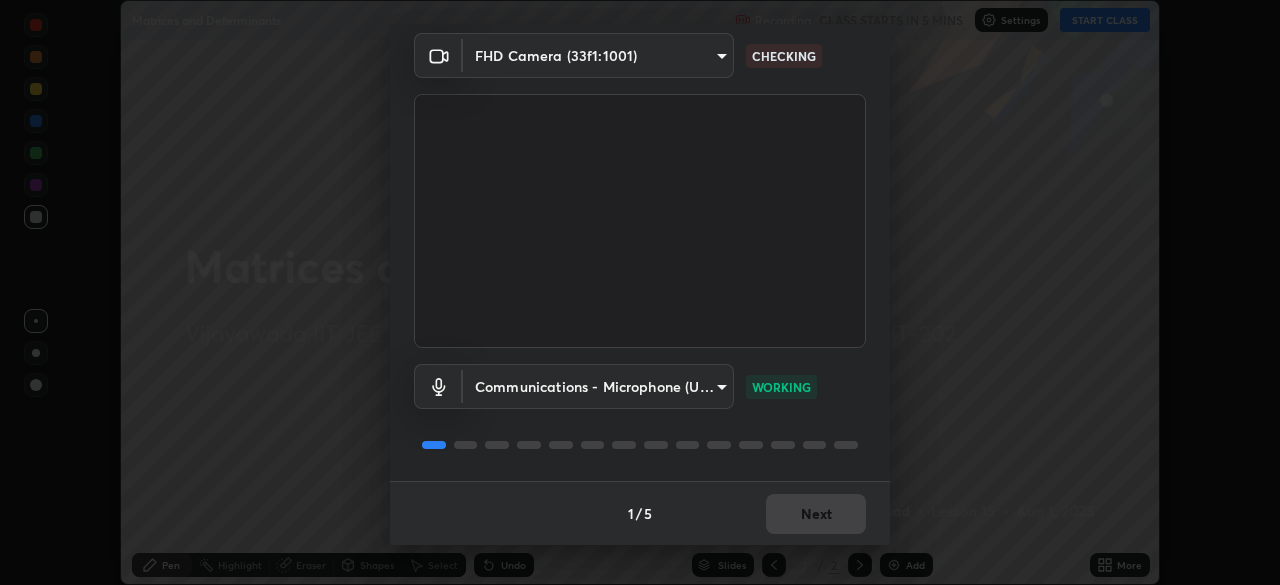 scroll, scrollTop: 64, scrollLeft: 0, axis: vertical 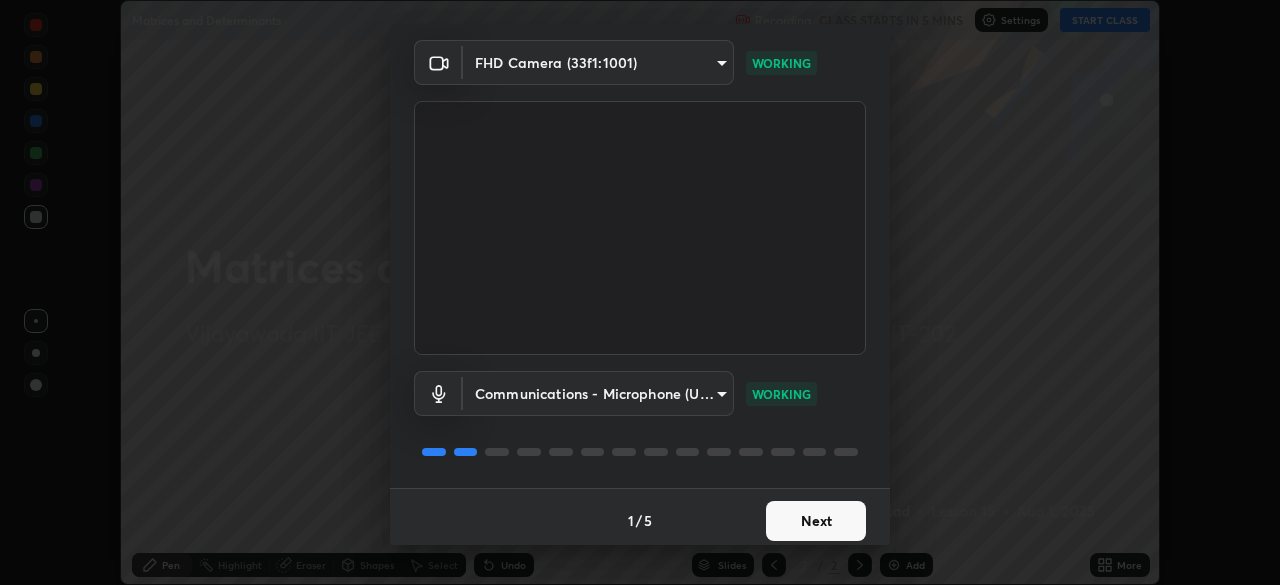 click on "Next" at bounding box center (816, 521) 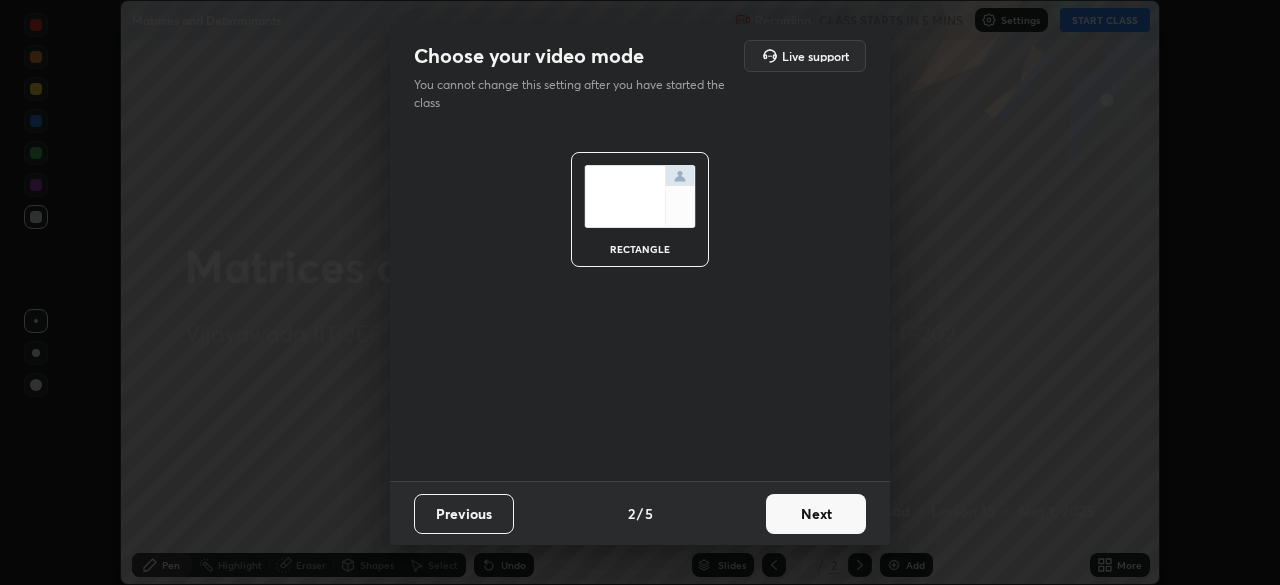 click on "Next" at bounding box center [816, 514] 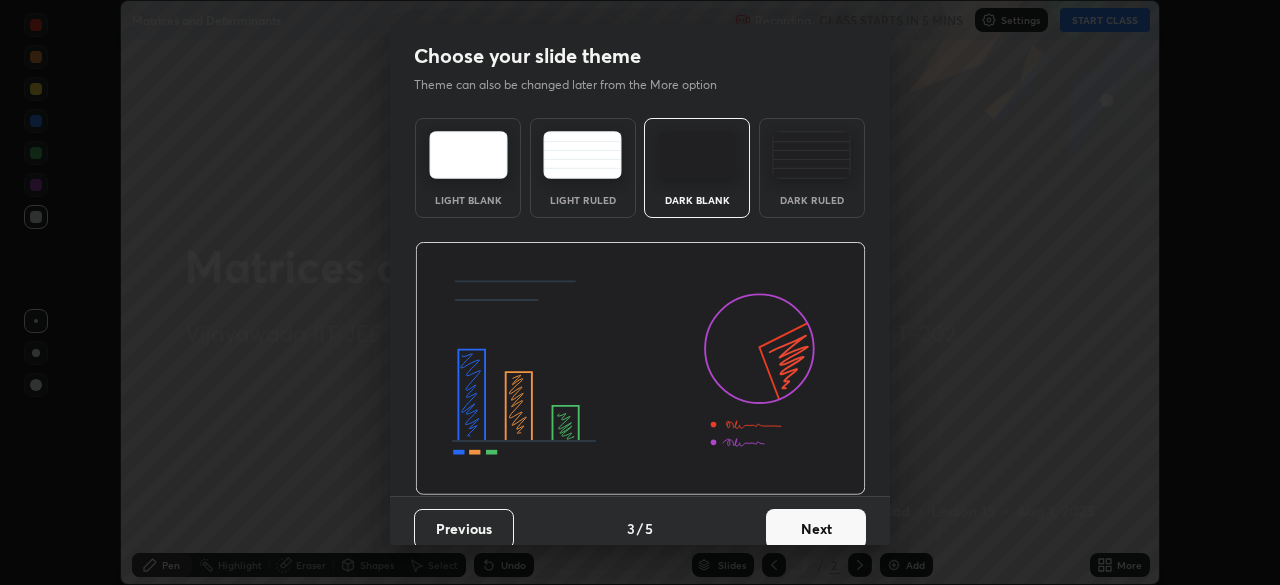 click on "Next" at bounding box center [816, 529] 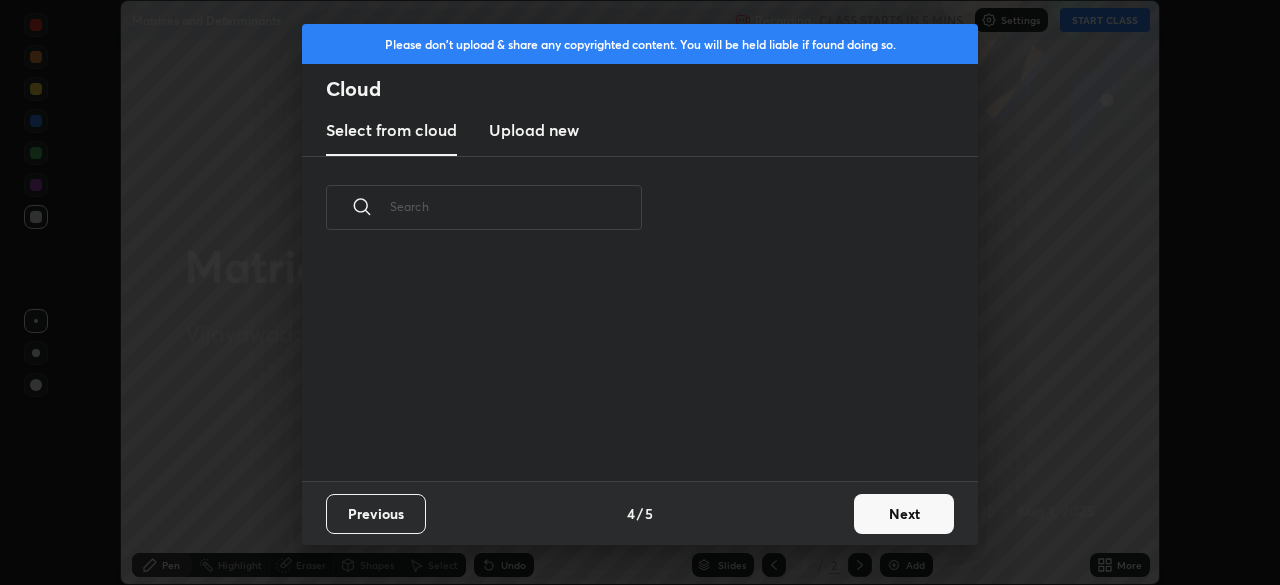 click on "Next" at bounding box center (904, 514) 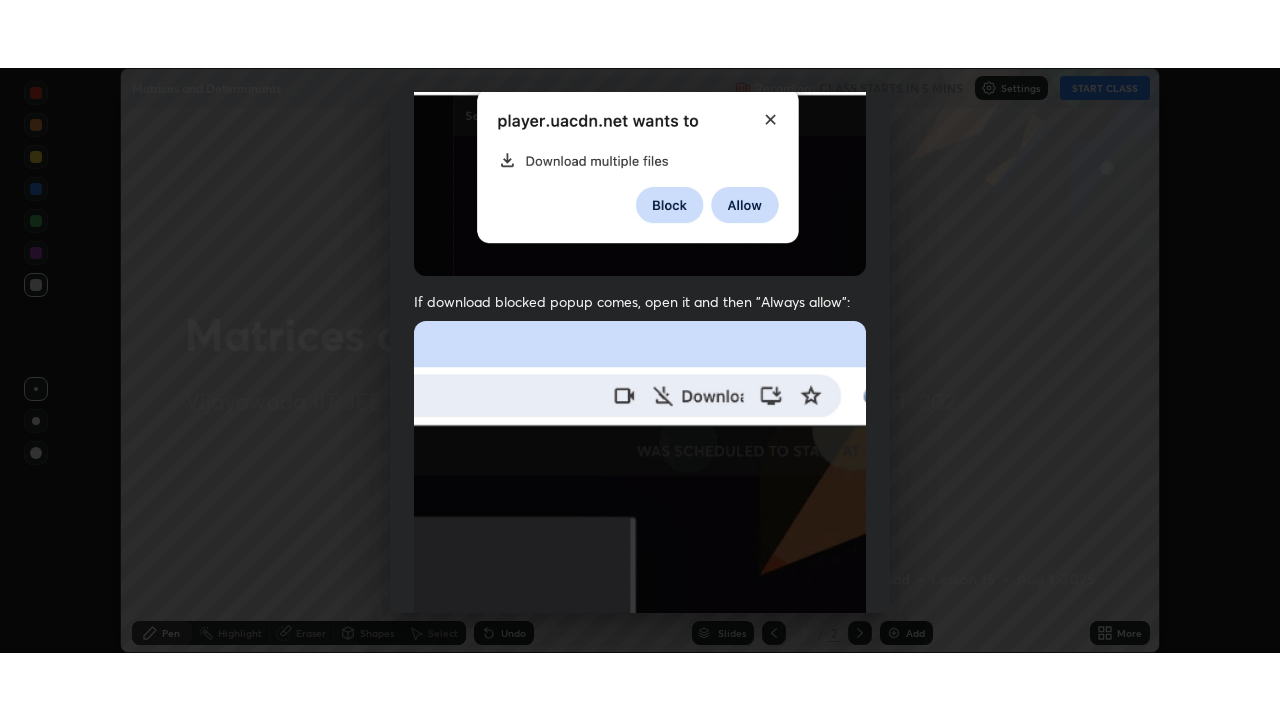 scroll, scrollTop: 479, scrollLeft: 0, axis: vertical 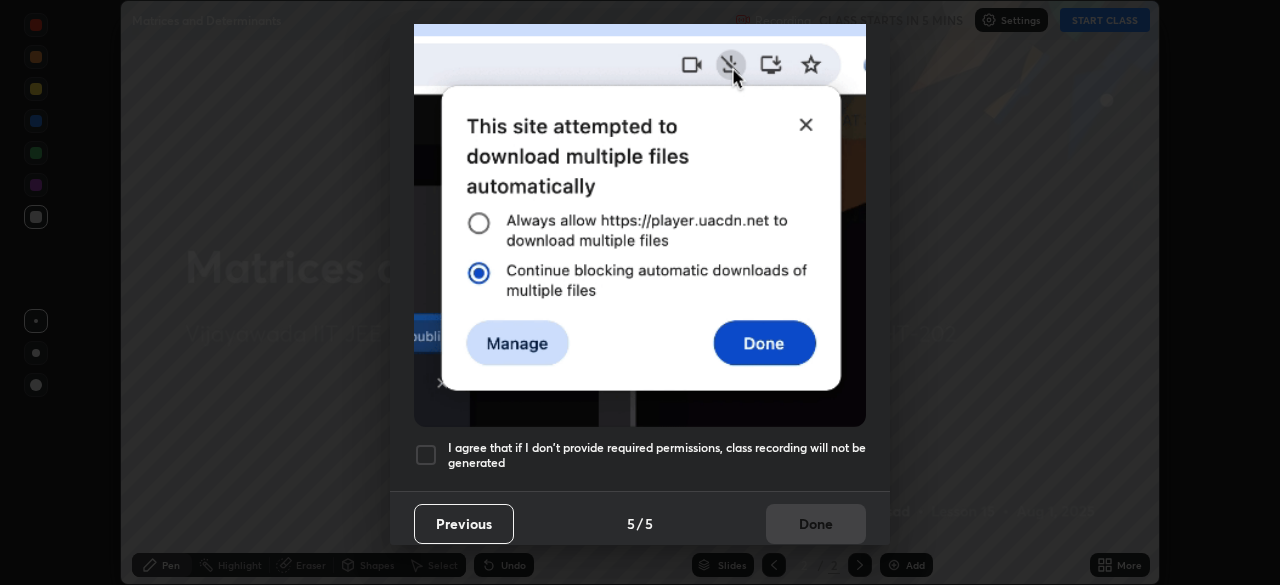click at bounding box center [426, 455] 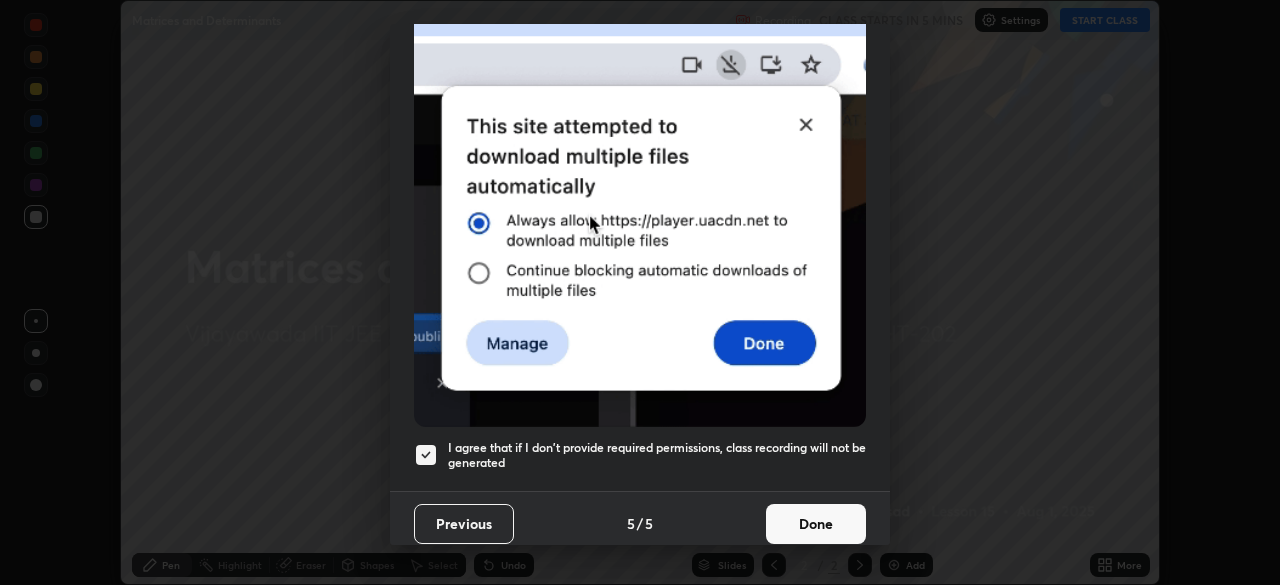 click on "Done" at bounding box center (816, 524) 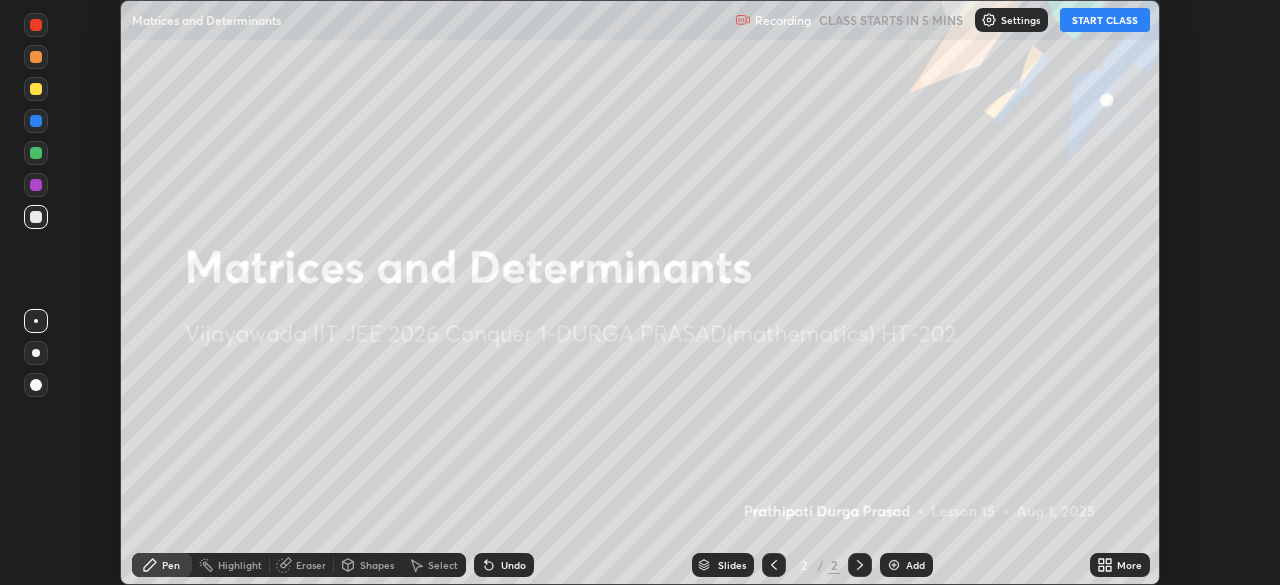 click on "START CLASS" at bounding box center [1105, 20] 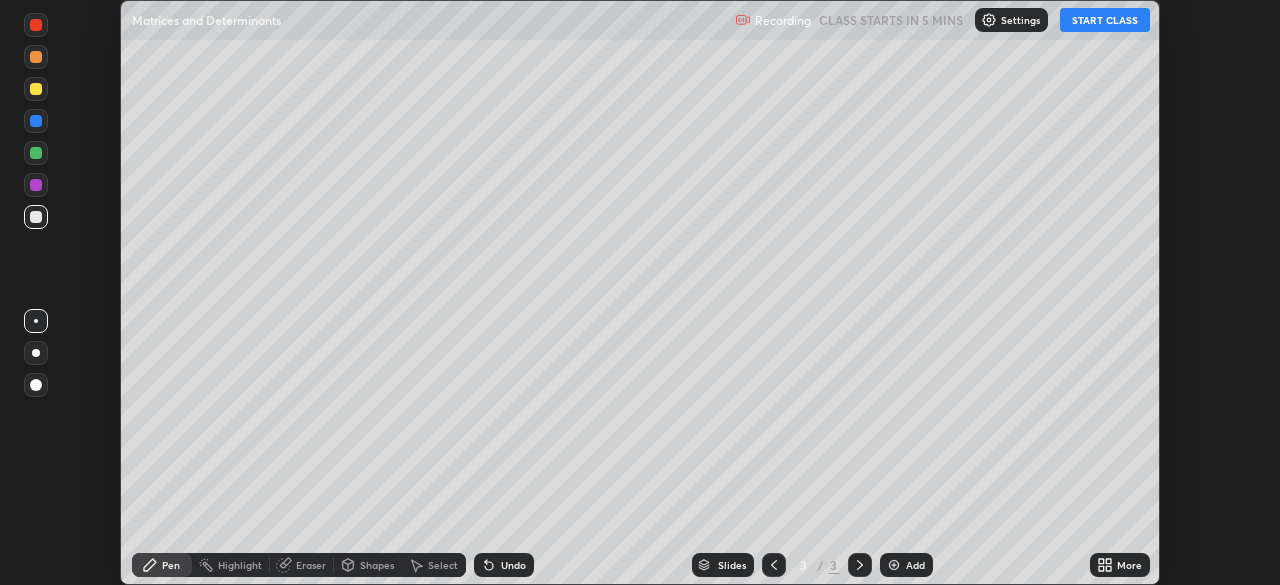 click 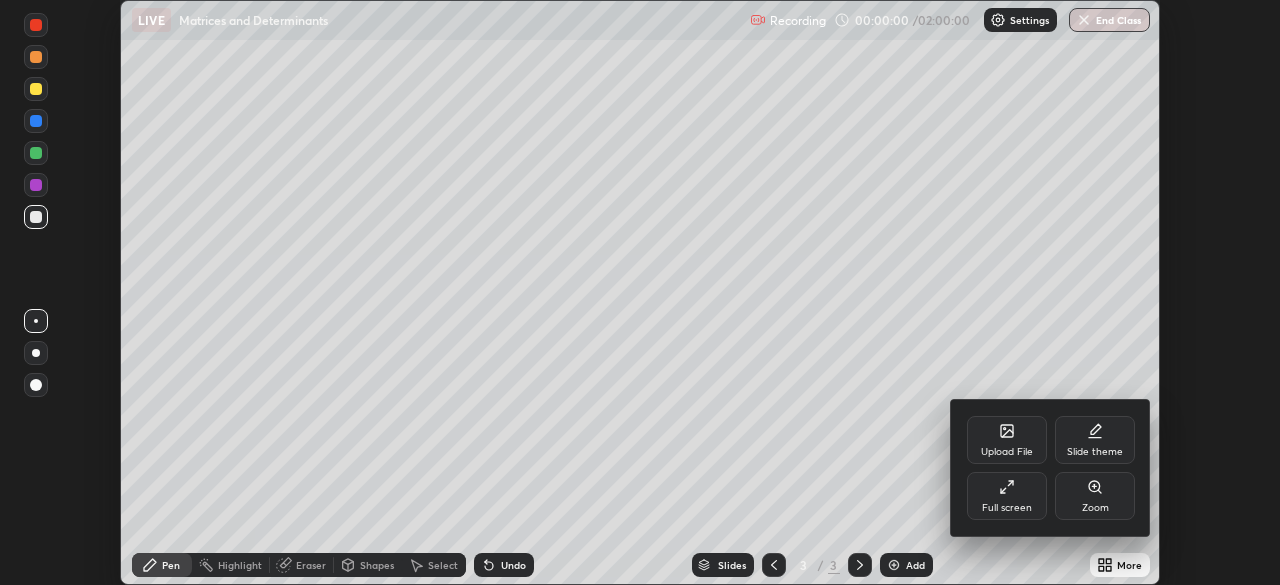 click on "Full screen" at bounding box center [1007, 508] 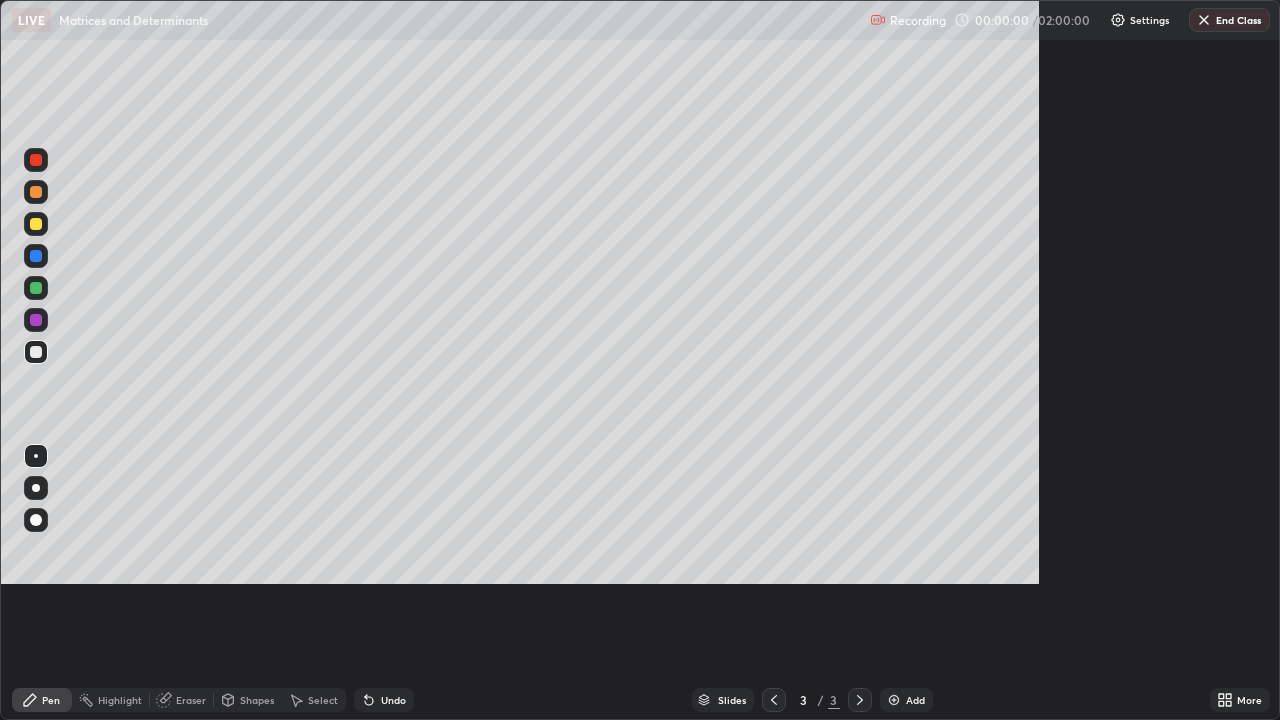 scroll, scrollTop: 99280, scrollLeft: 98720, axis: both 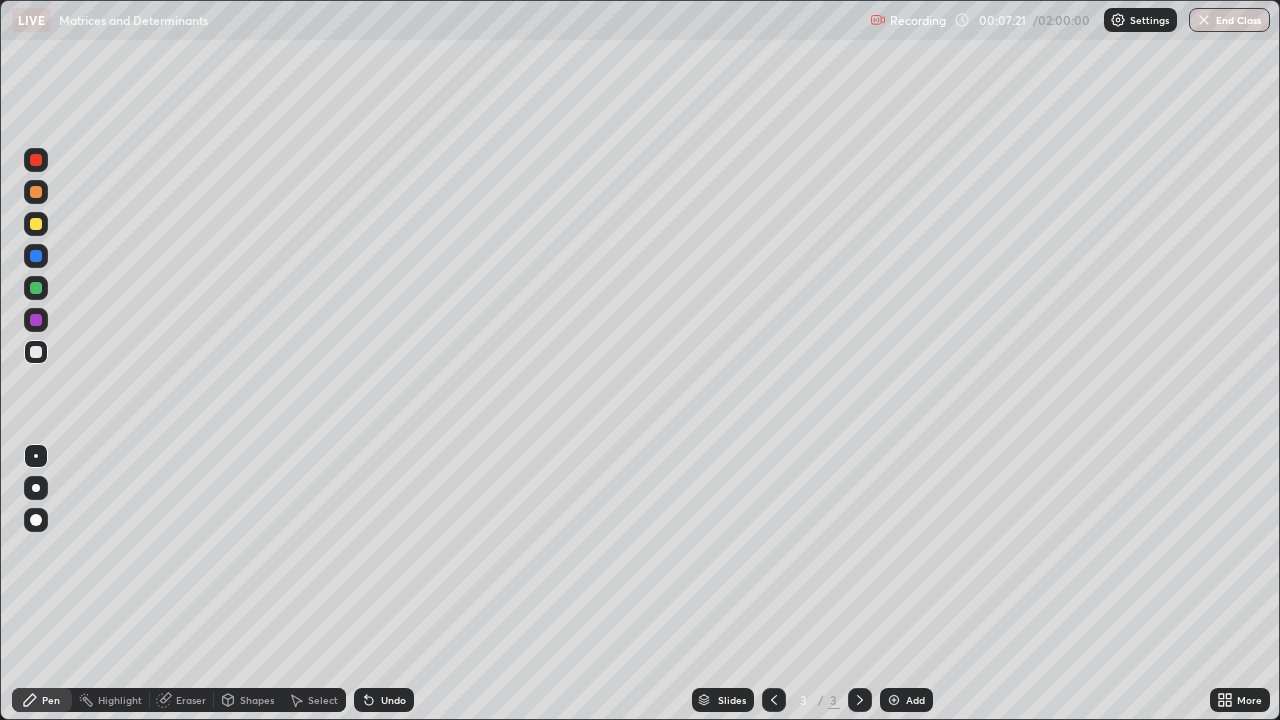 click at bounding box center [36, 224] 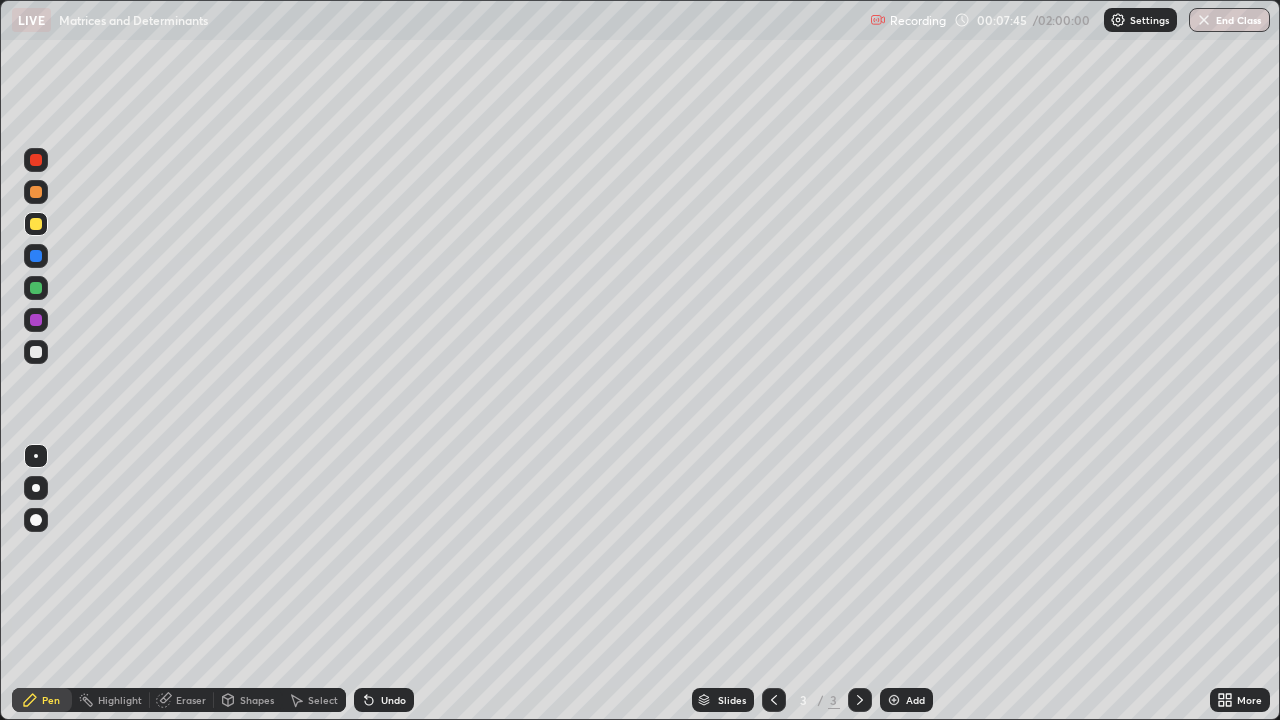 click on "Eraser" at bounding box center [191, 700] 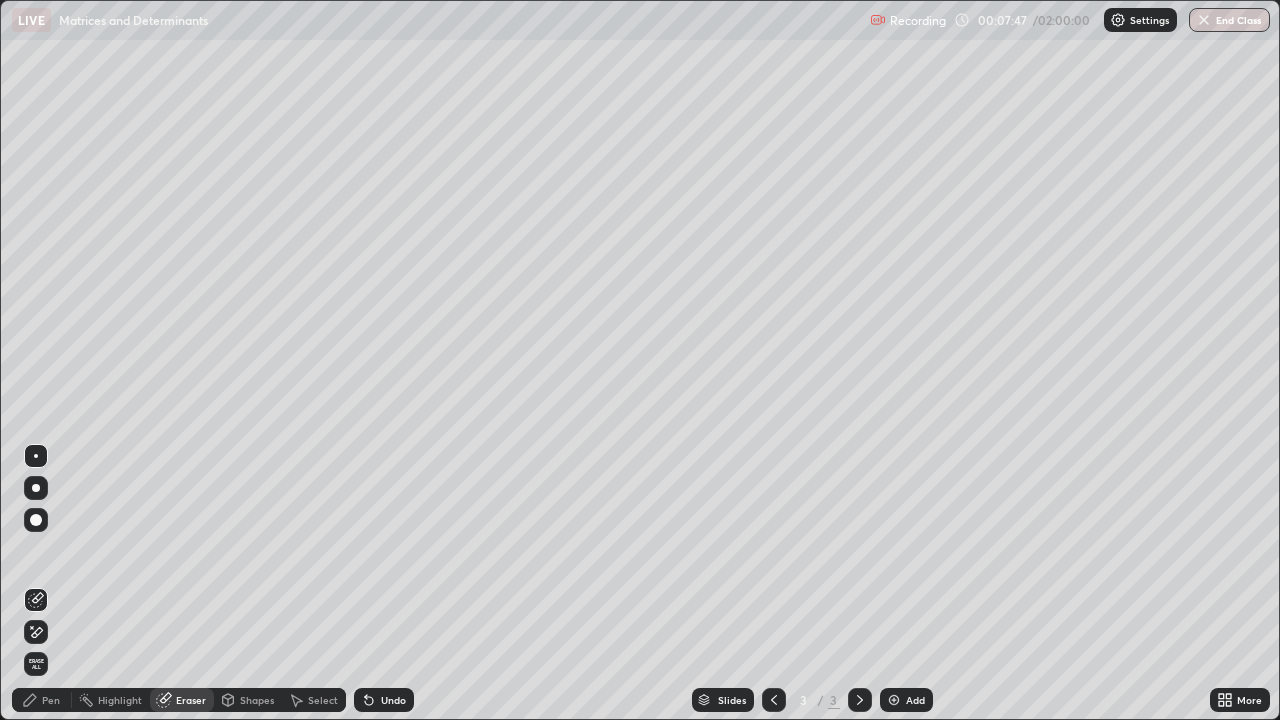 click on "Pen" at bounding box center (51, 700) 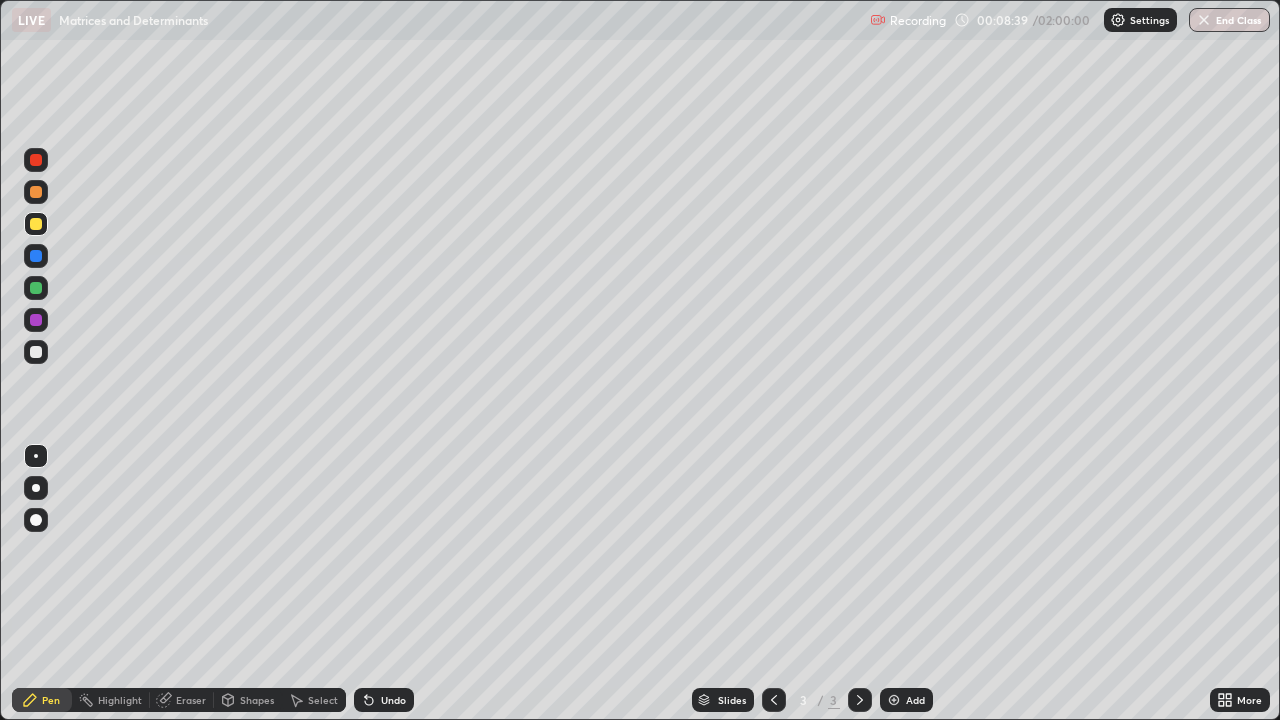 click at bounding box center [36, 288] 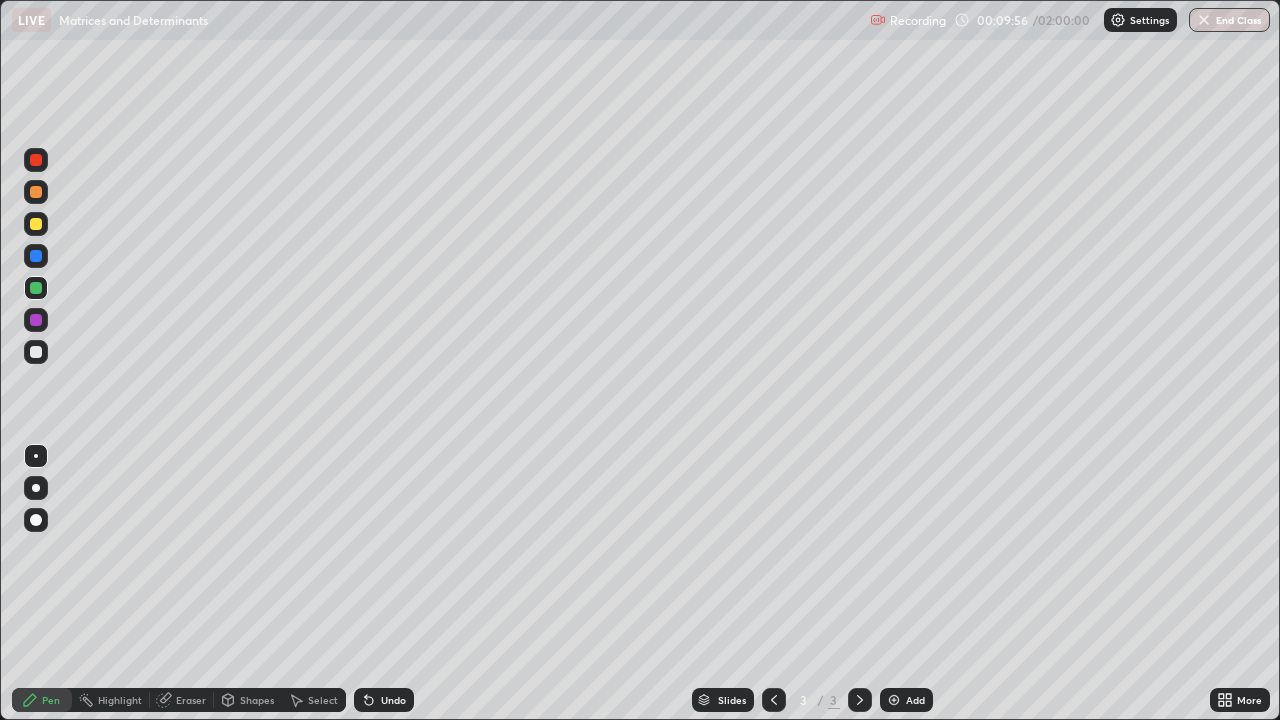 click at bounding box center [36, 320] 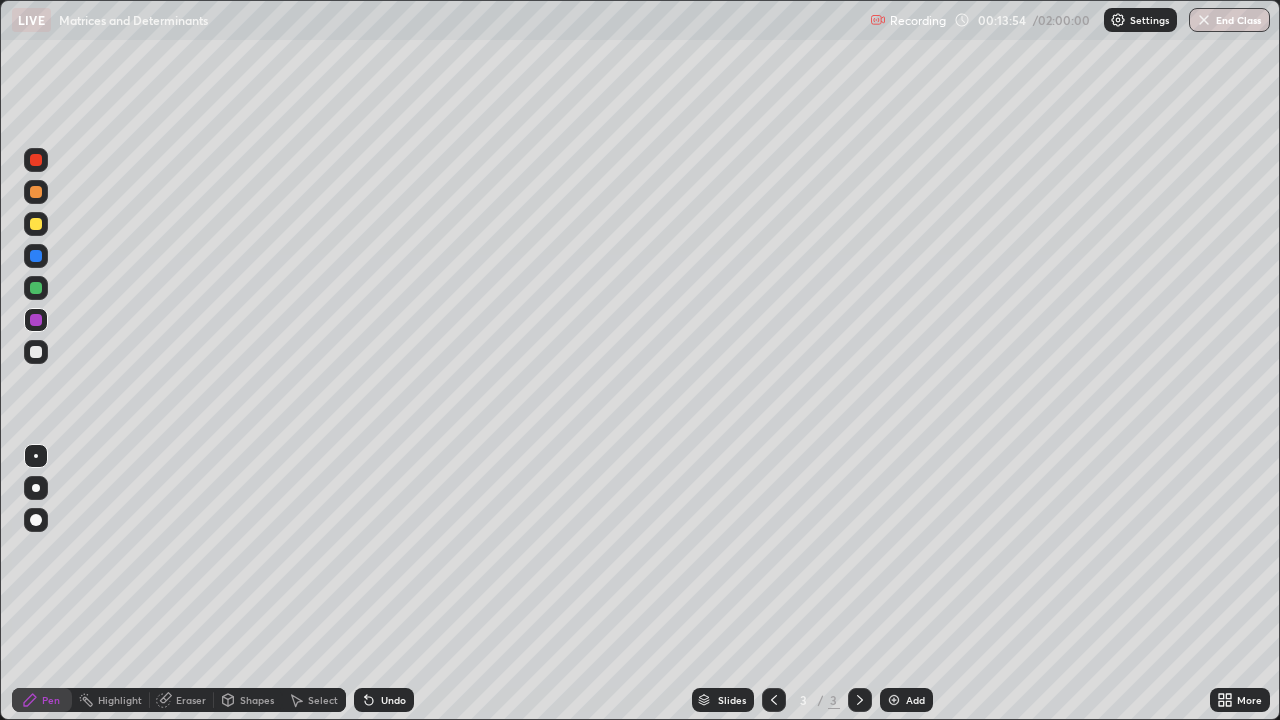 click on "Add" at bounding box center (915, 700) 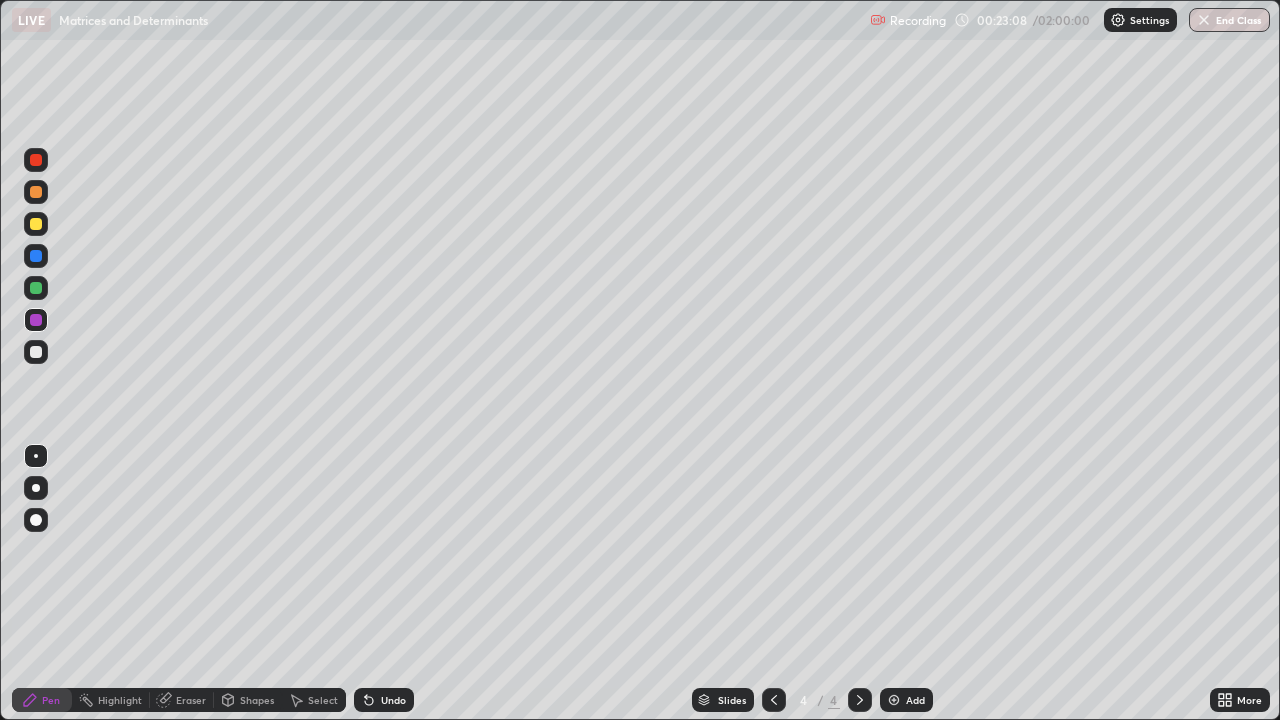 click on "Add" at bounding box center [915, 700] 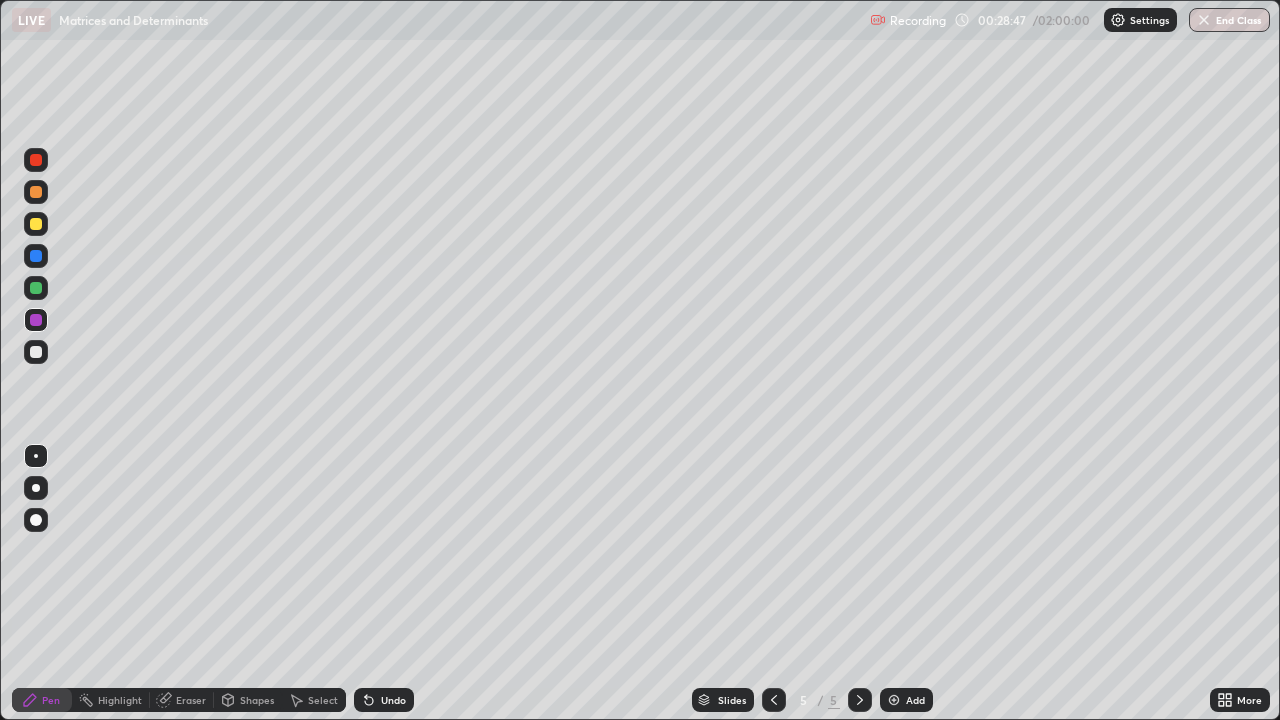 click at bounding box center [36, 224] 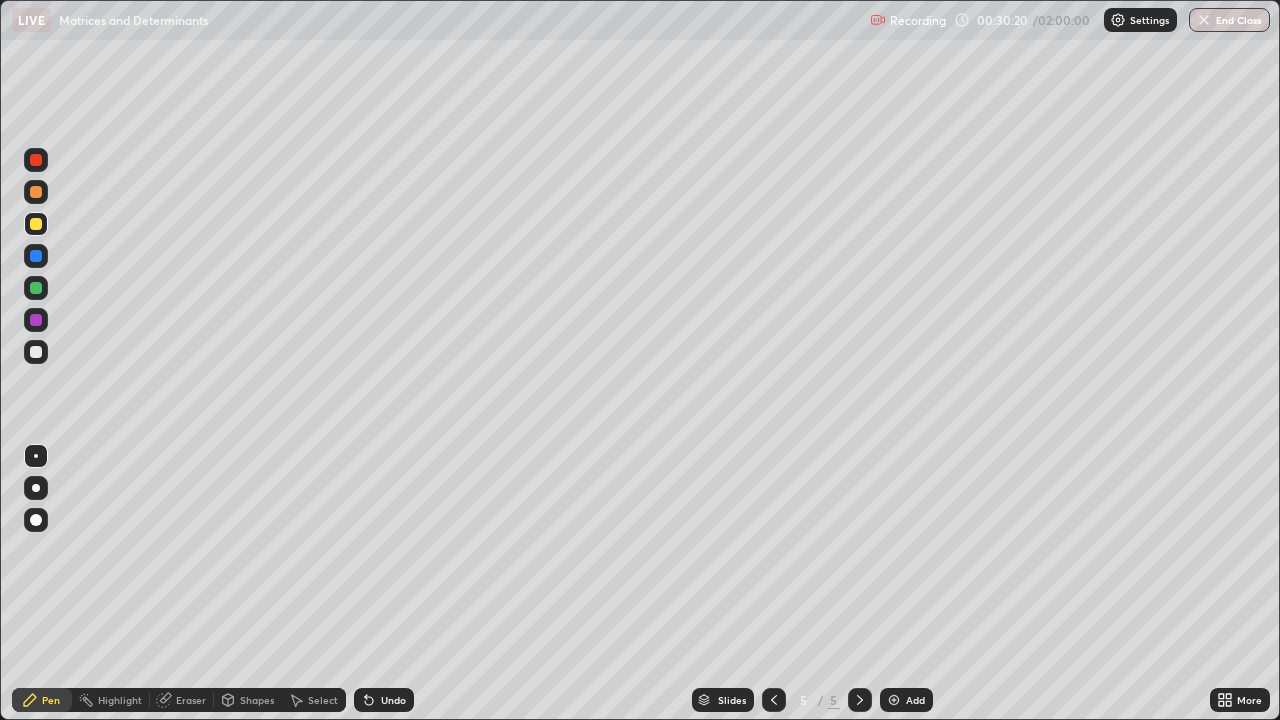 click on "Add" at bounding box center (915, 700) 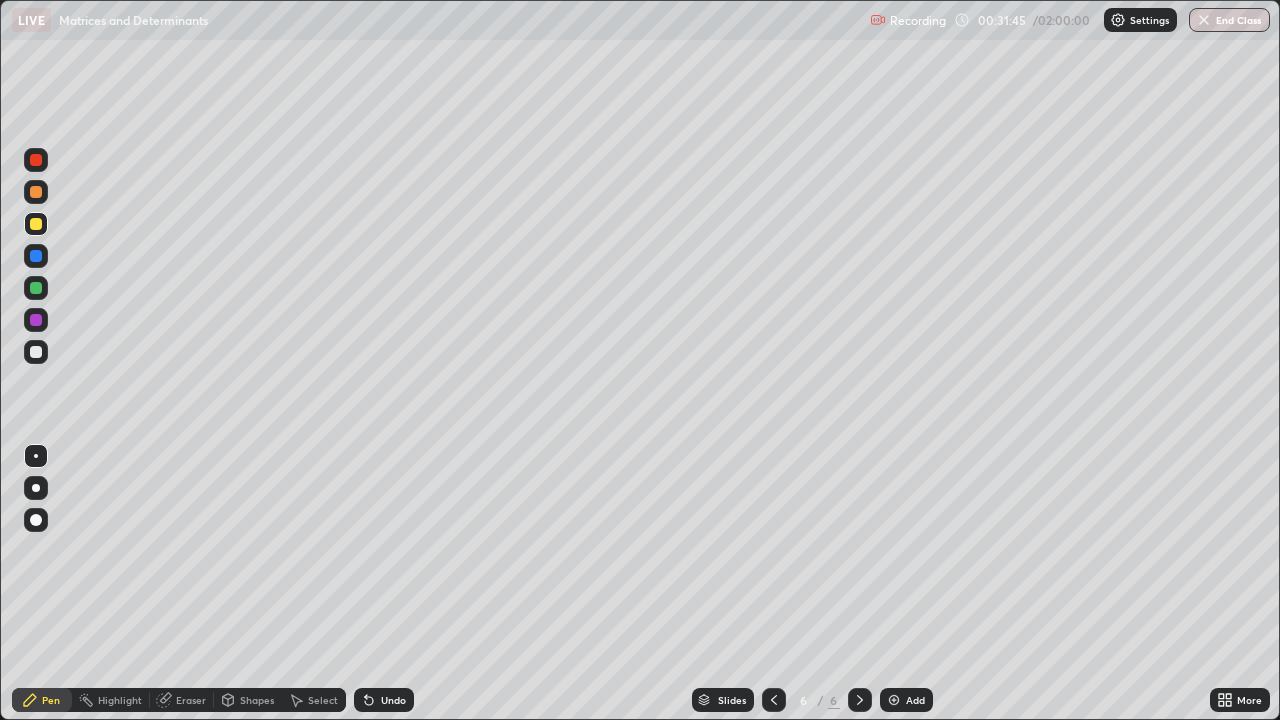 click at bounding box center [36, 288] 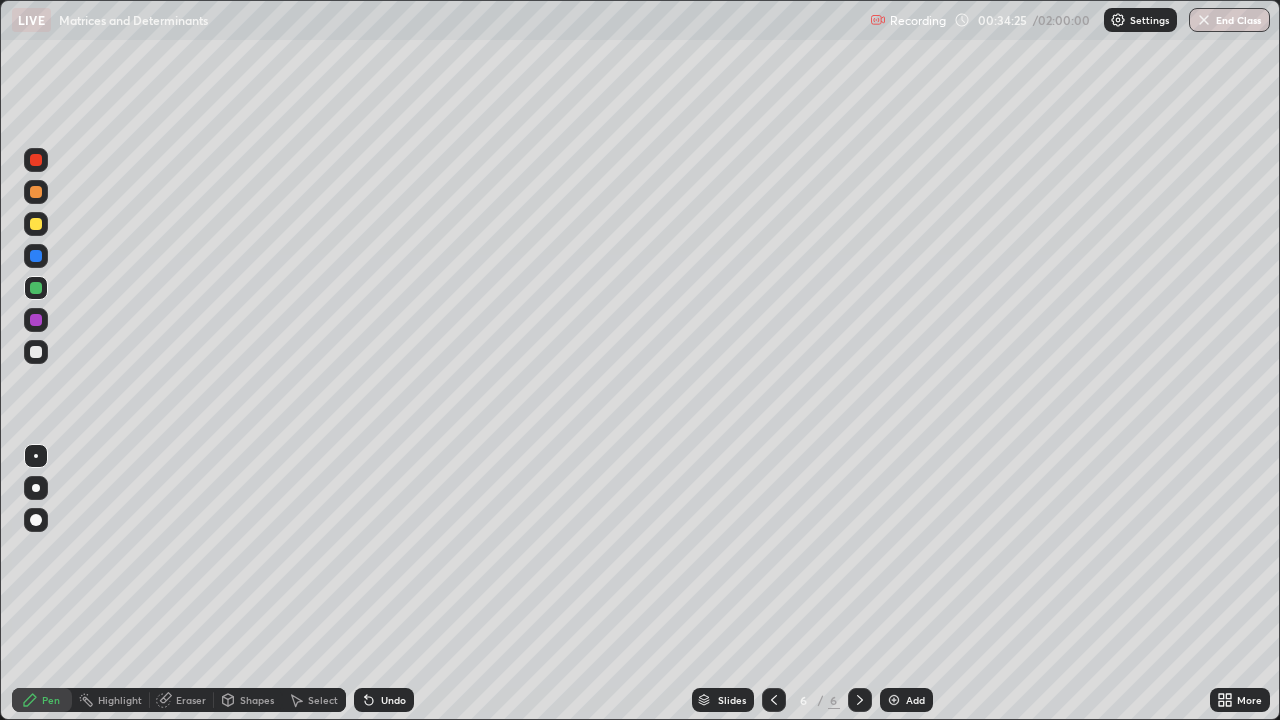 click on "Eraser" at bounding box center [191, 700] 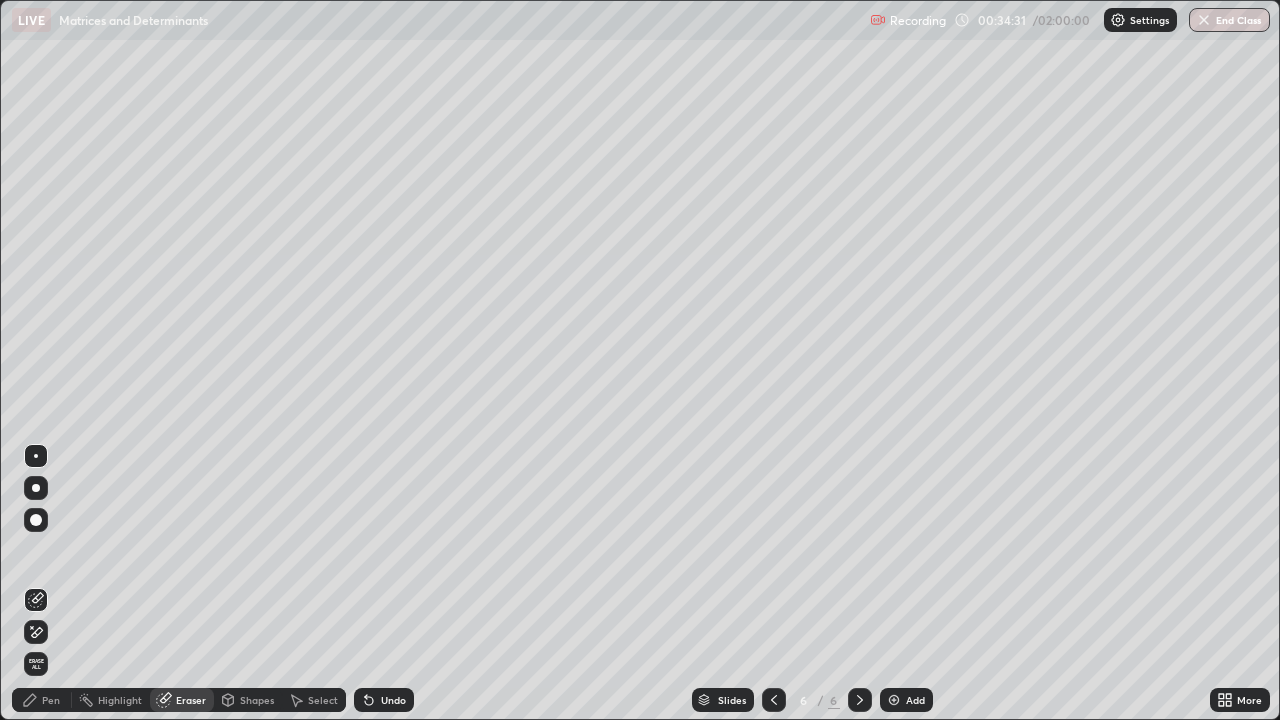 click on "Pen" at bounding box center [51, 700] 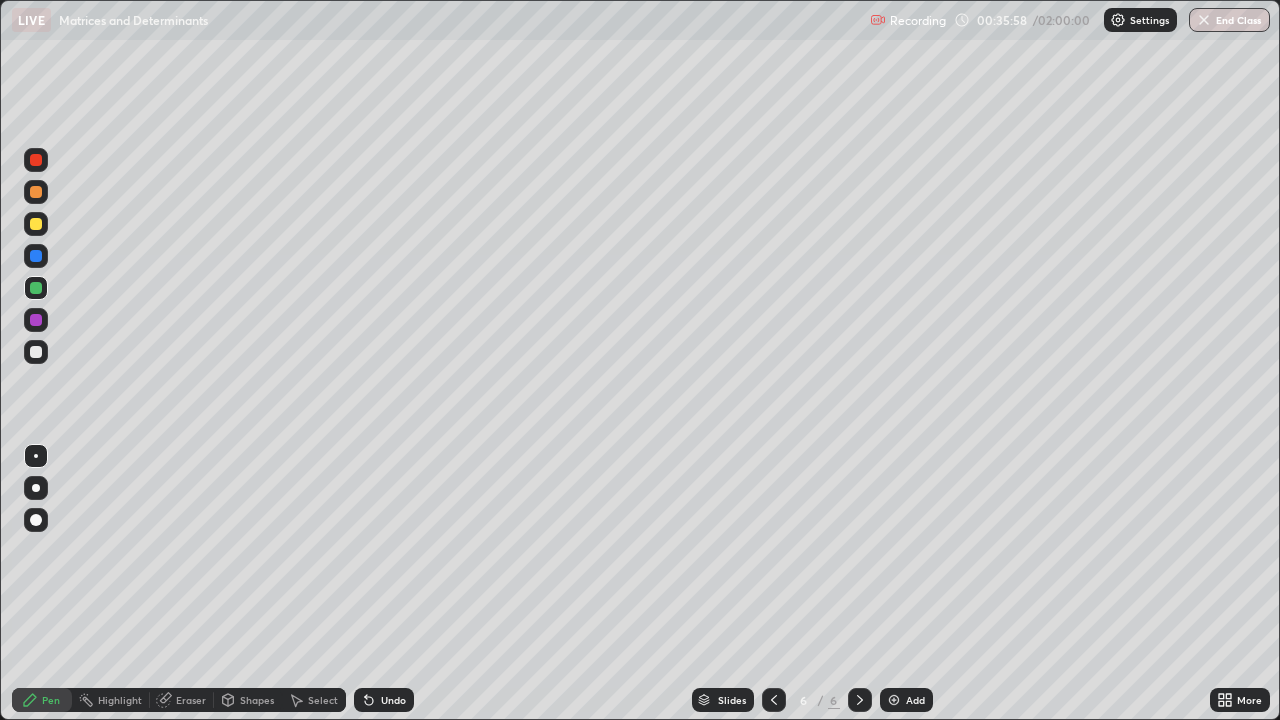 click at bounding box center (36, 320) 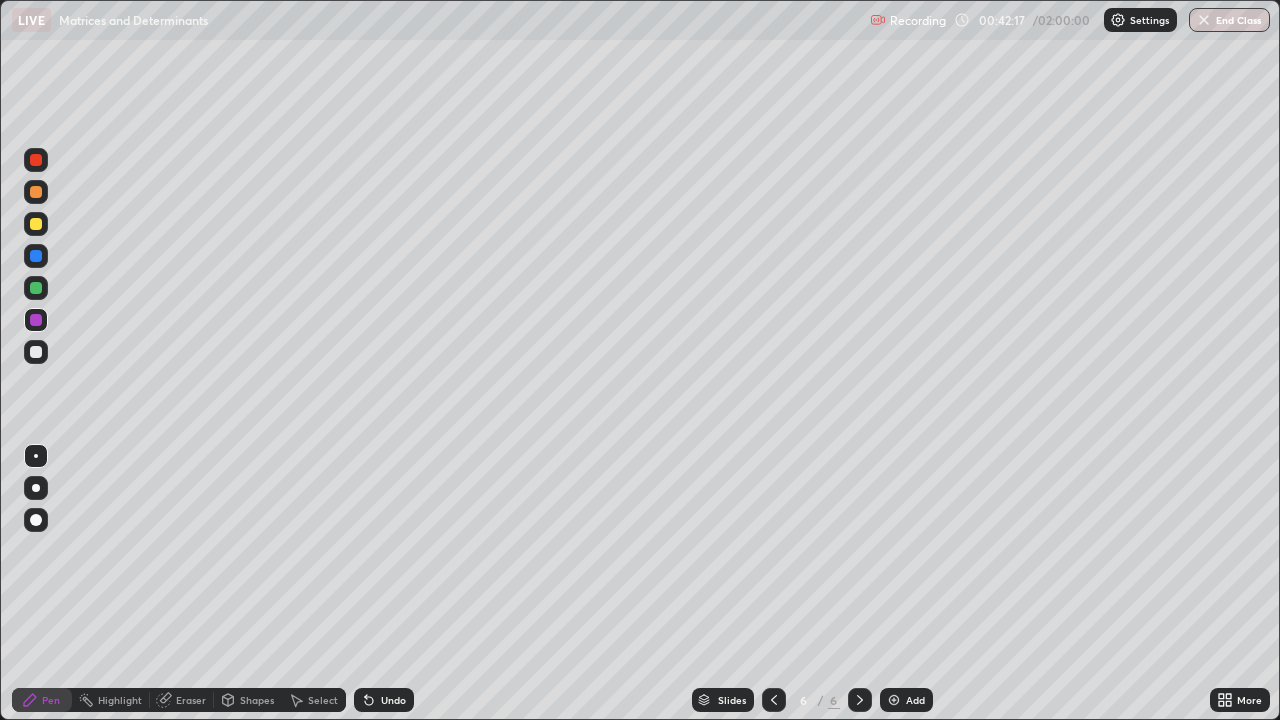 click at bounding box center (894, 700) 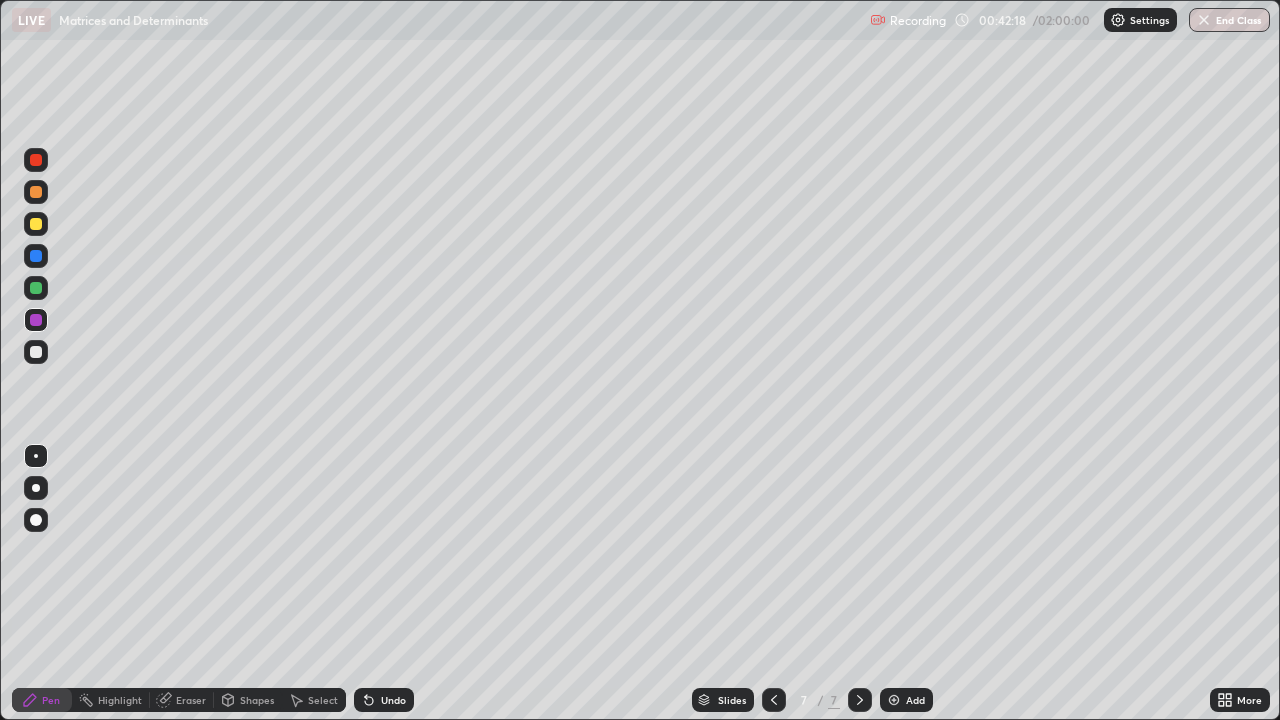 click at bounding box center [36, 224] 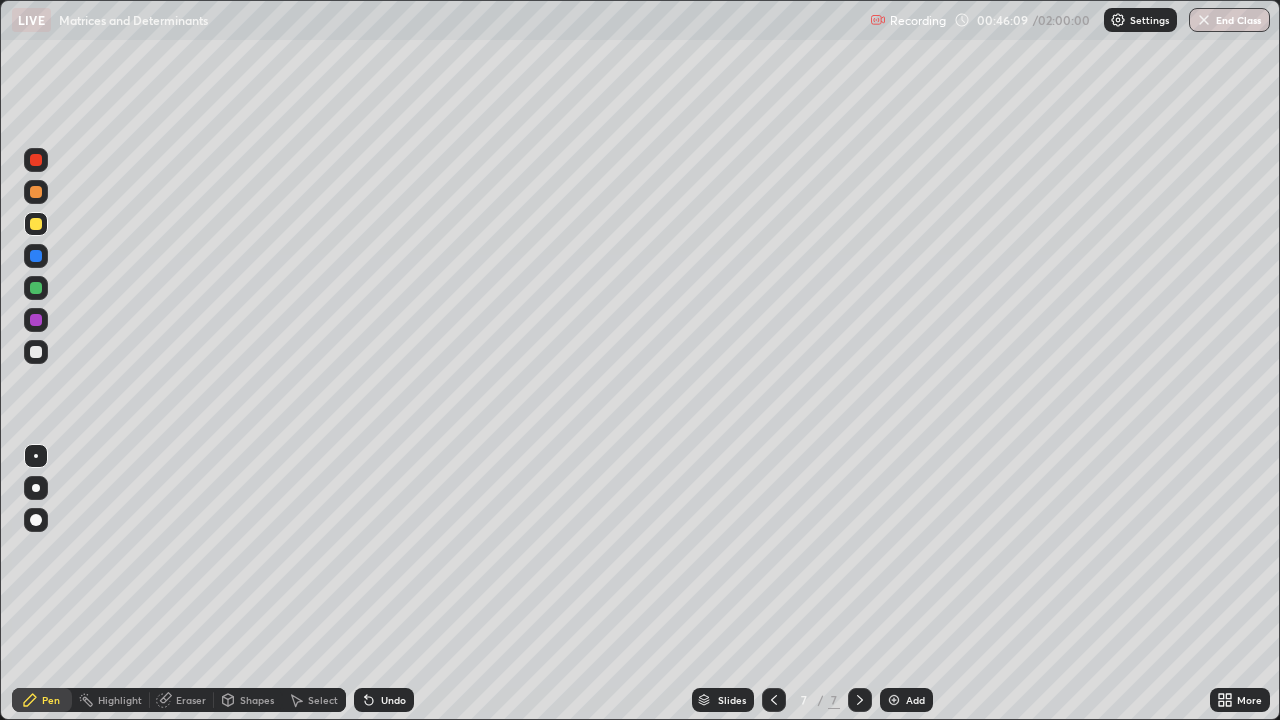 click at bounding box center [36, 256] 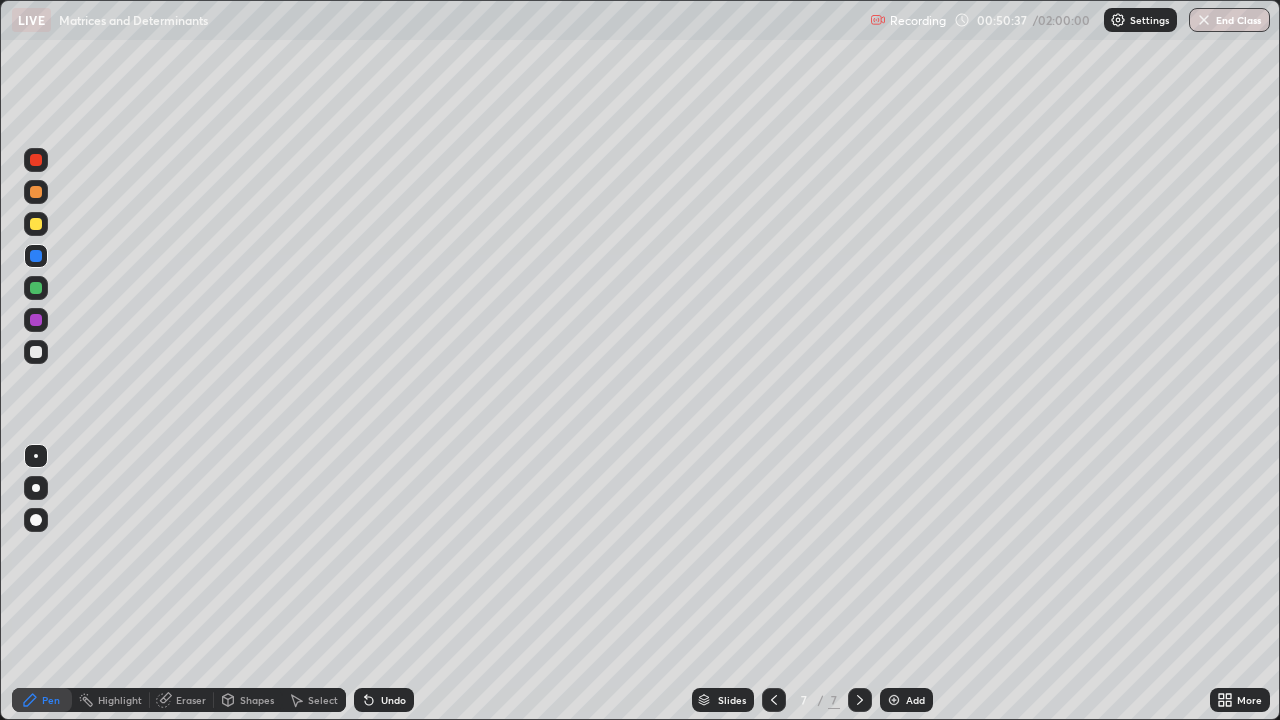 click at bounding box center [894, 700] 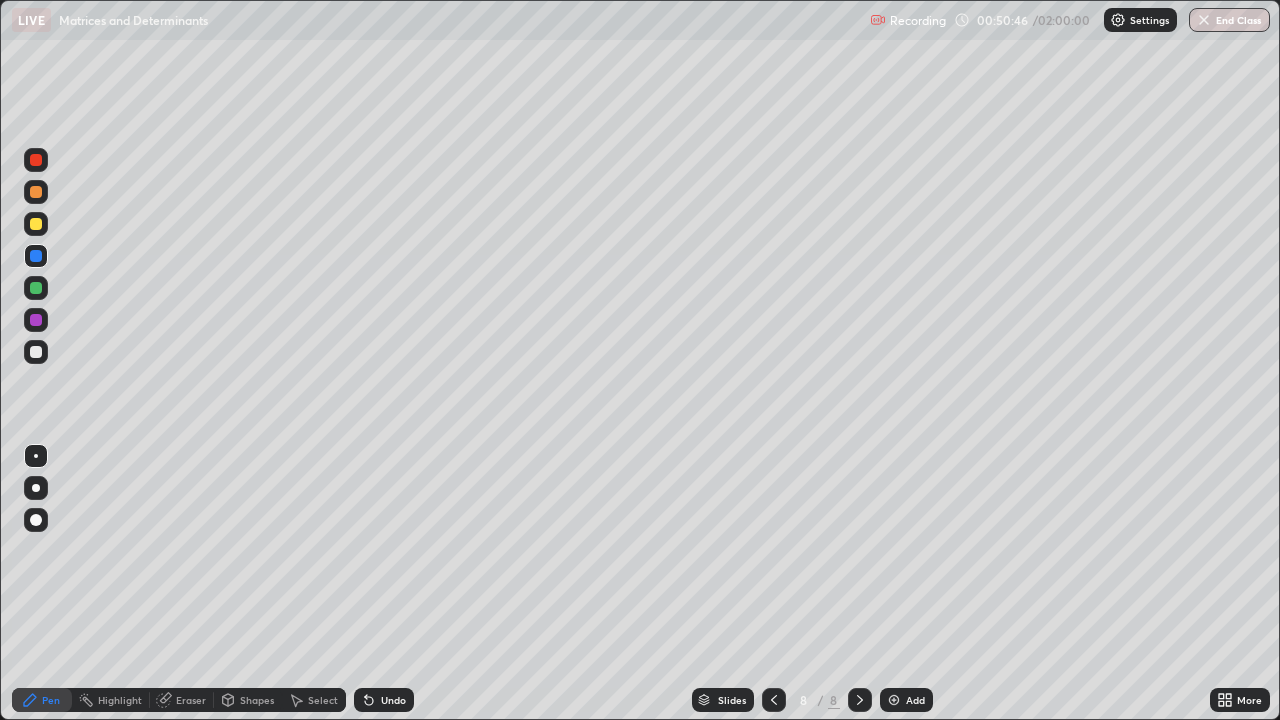 click at bounding box center (36, 224) 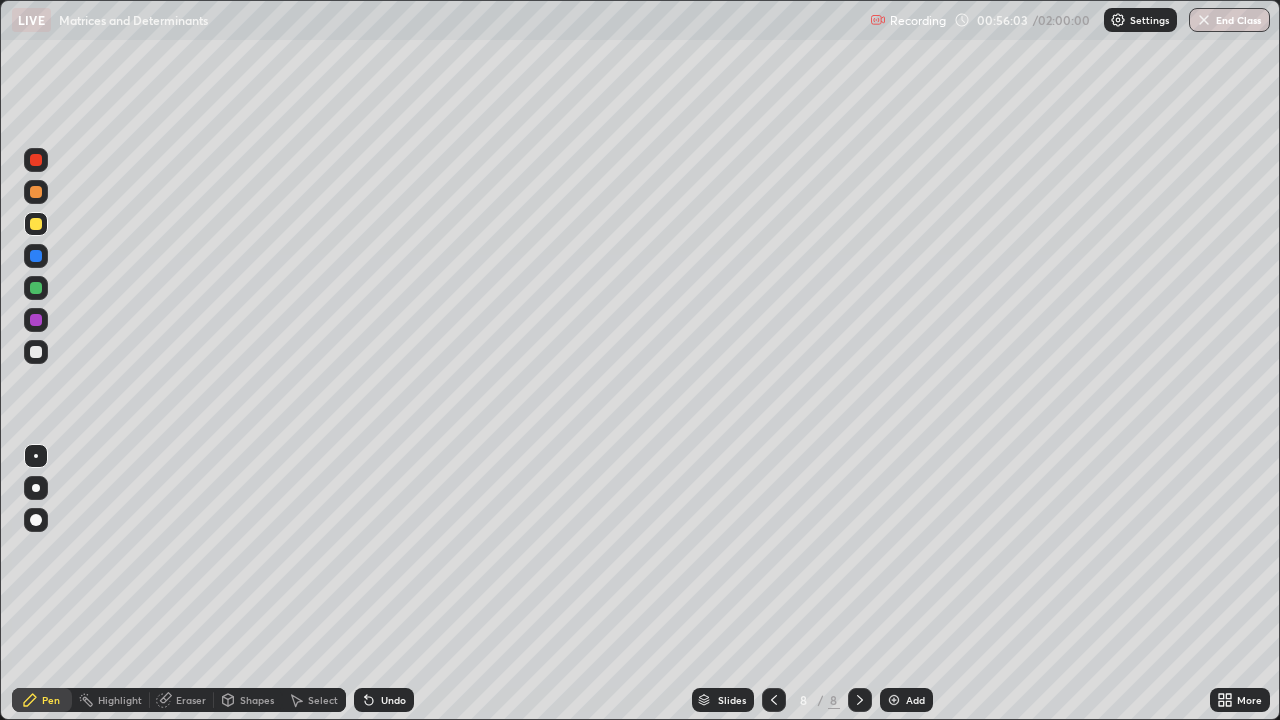 click at bounding box center [36, 320] 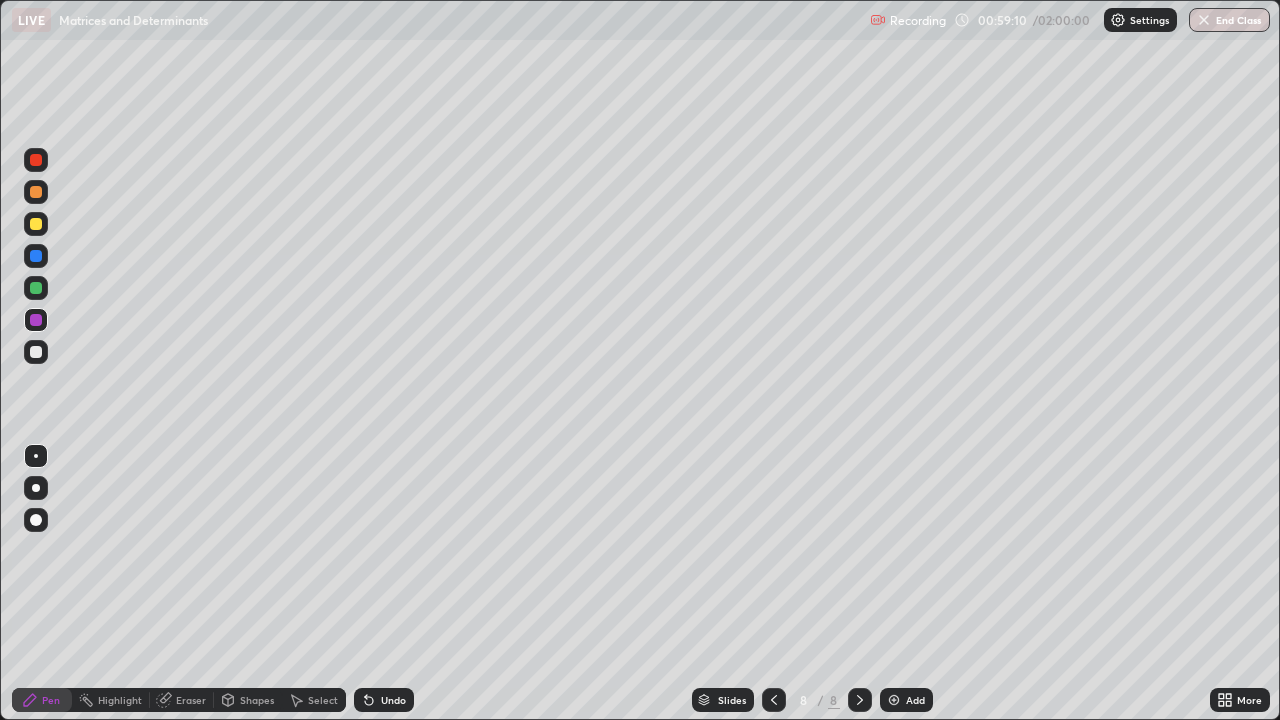 click at bounding box center (36, 224) 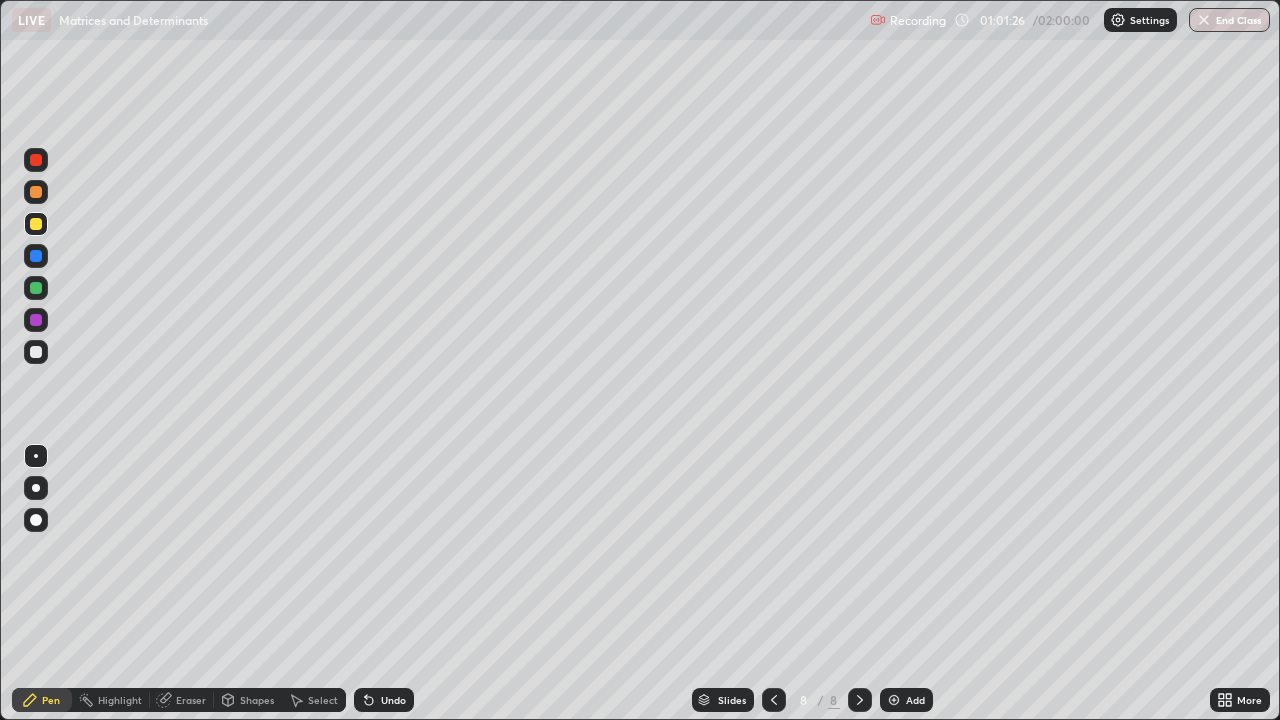 click on "Eraser" at bounding box center [191, 700] 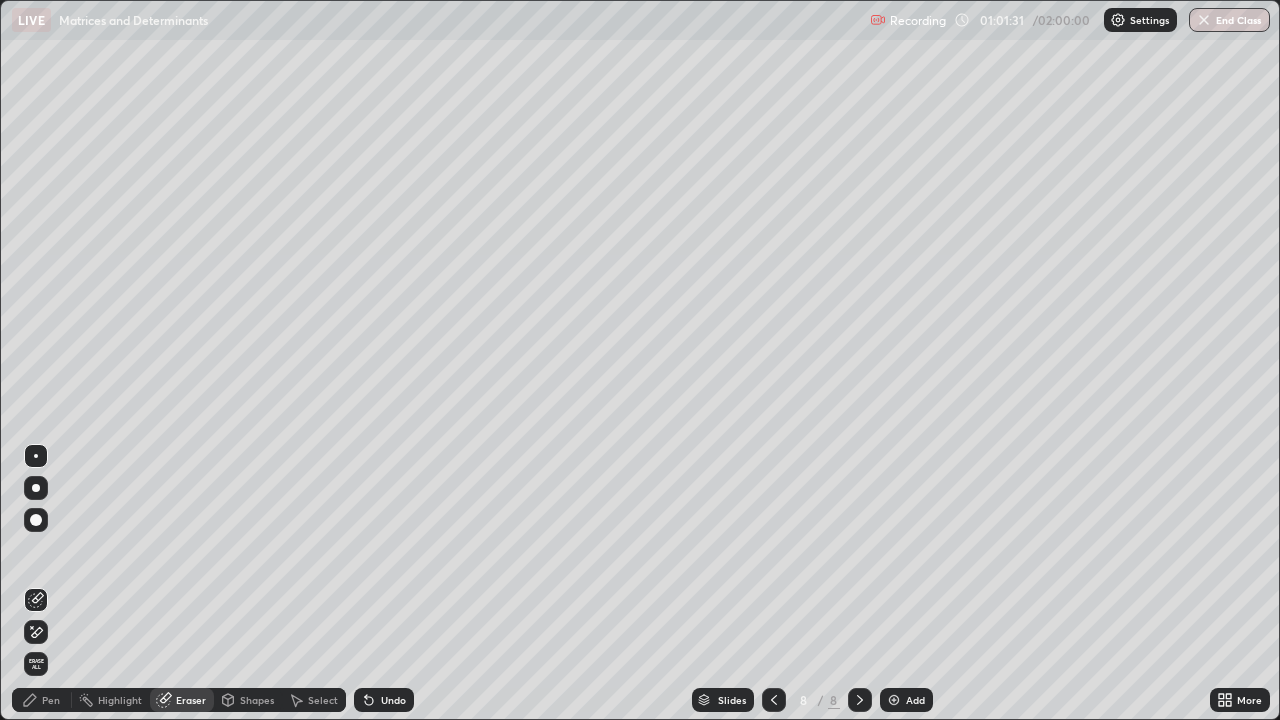 click on "Pen" at bounding box center [51, 700] 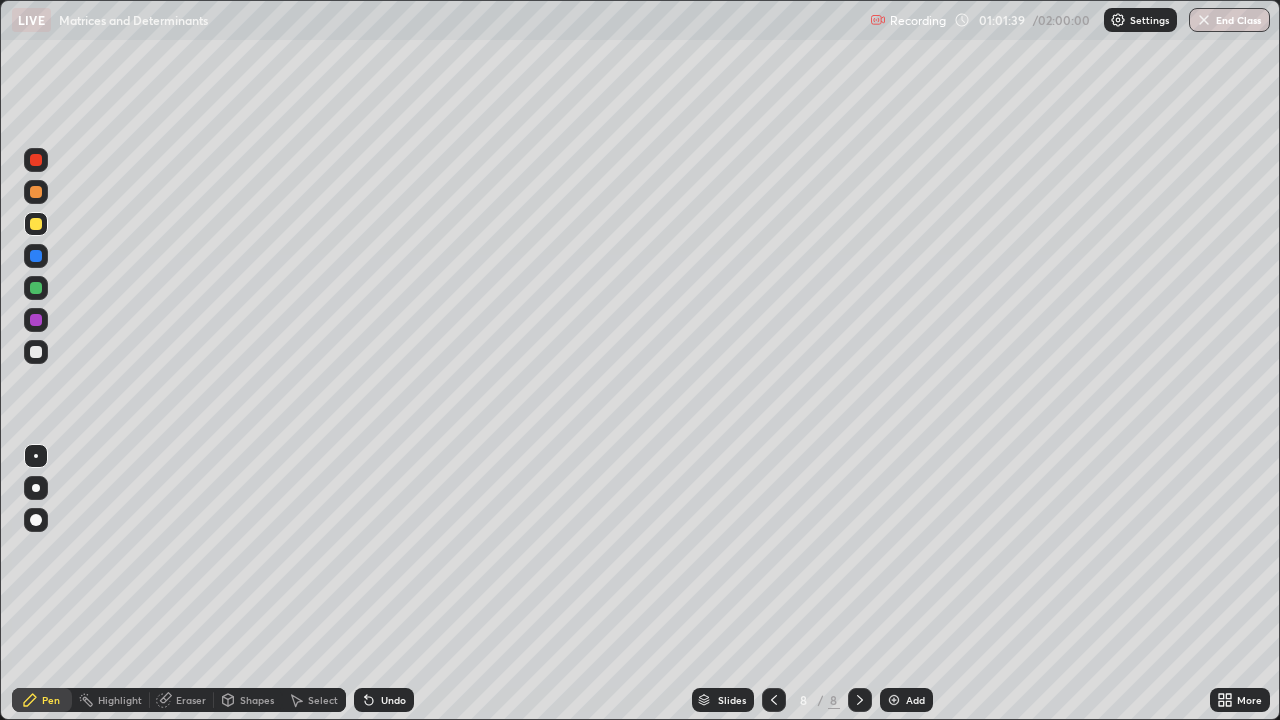 click at bounding box center (36, 320) 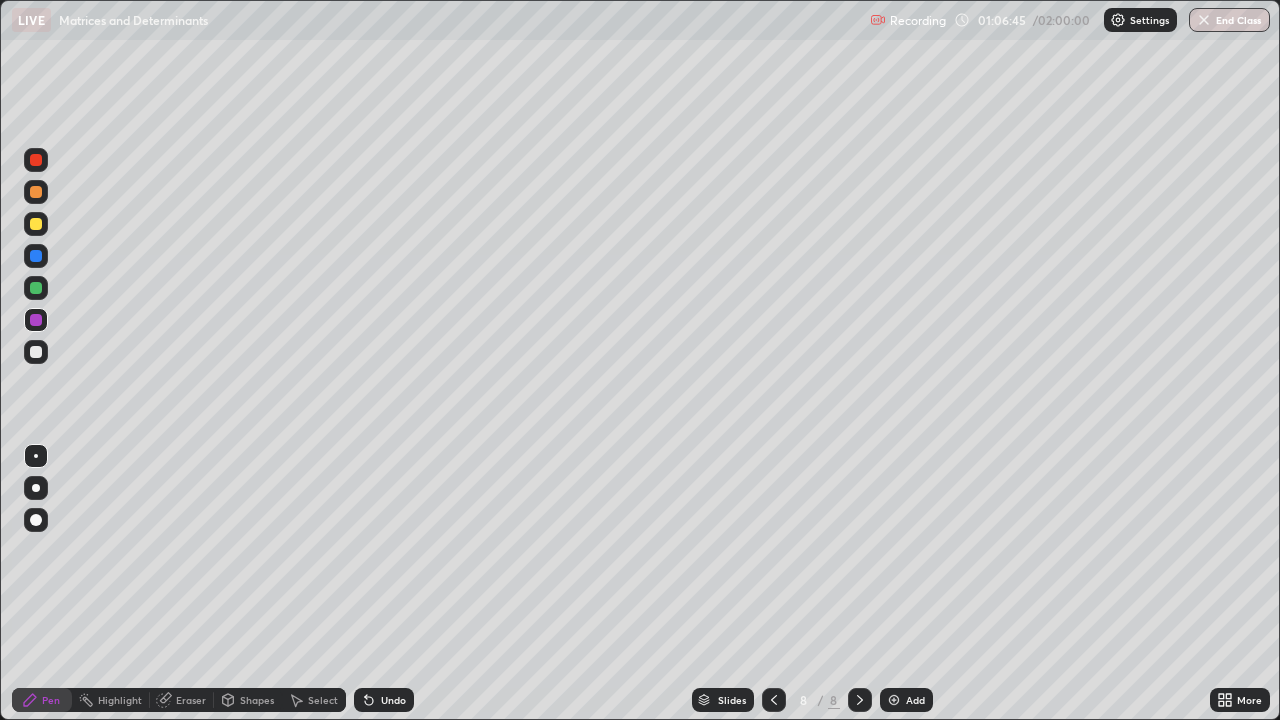 click on "Add" at bounding box center [906, 700] 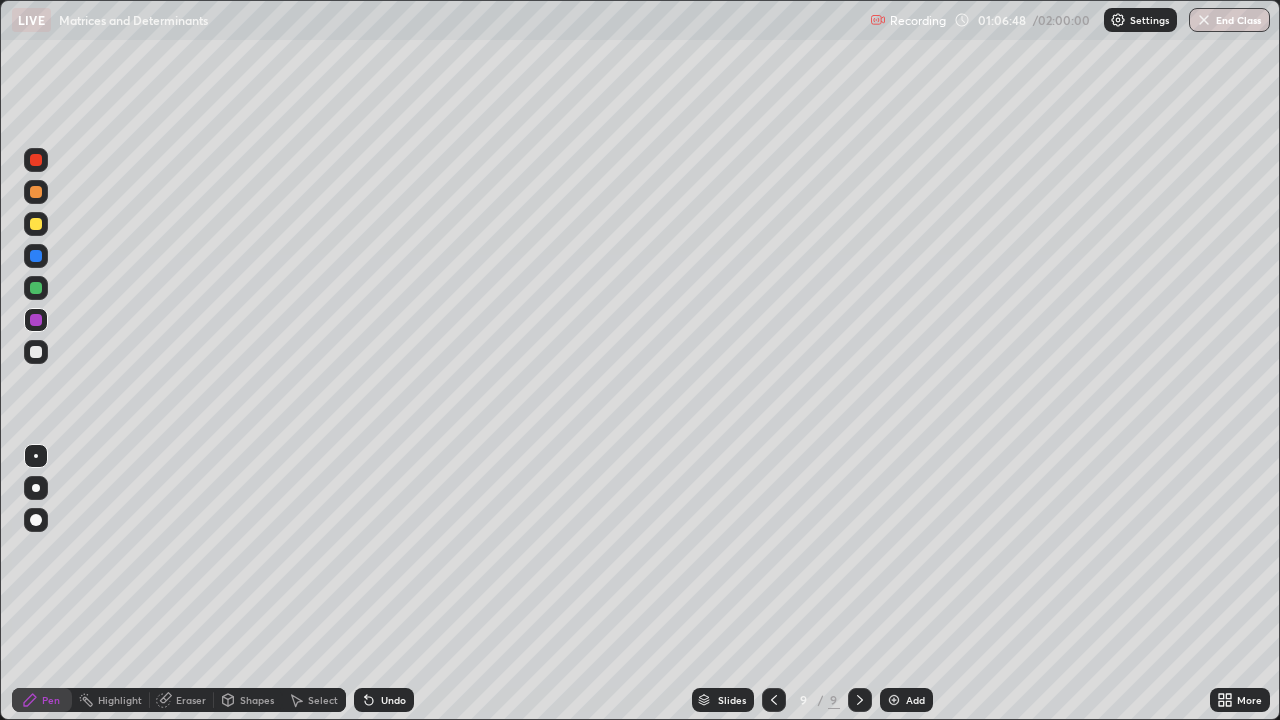 click at bounding box center (36, 224) 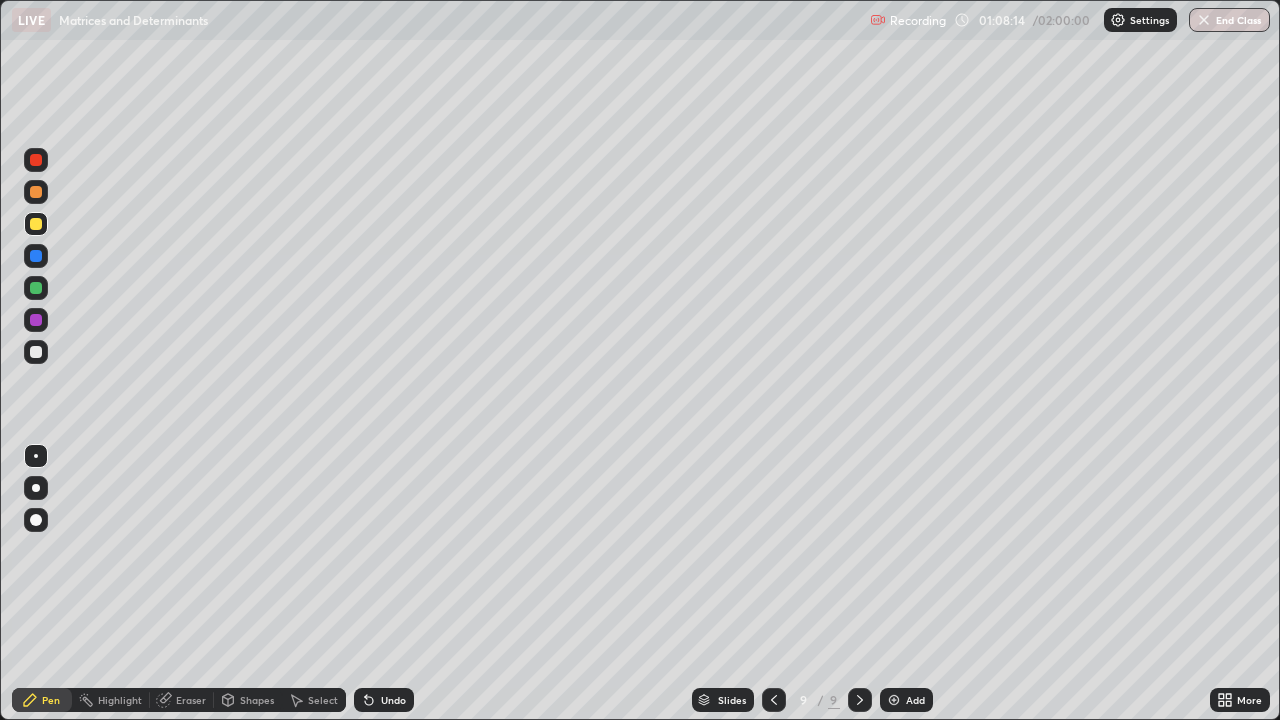 click at bounding box center (36, 288) 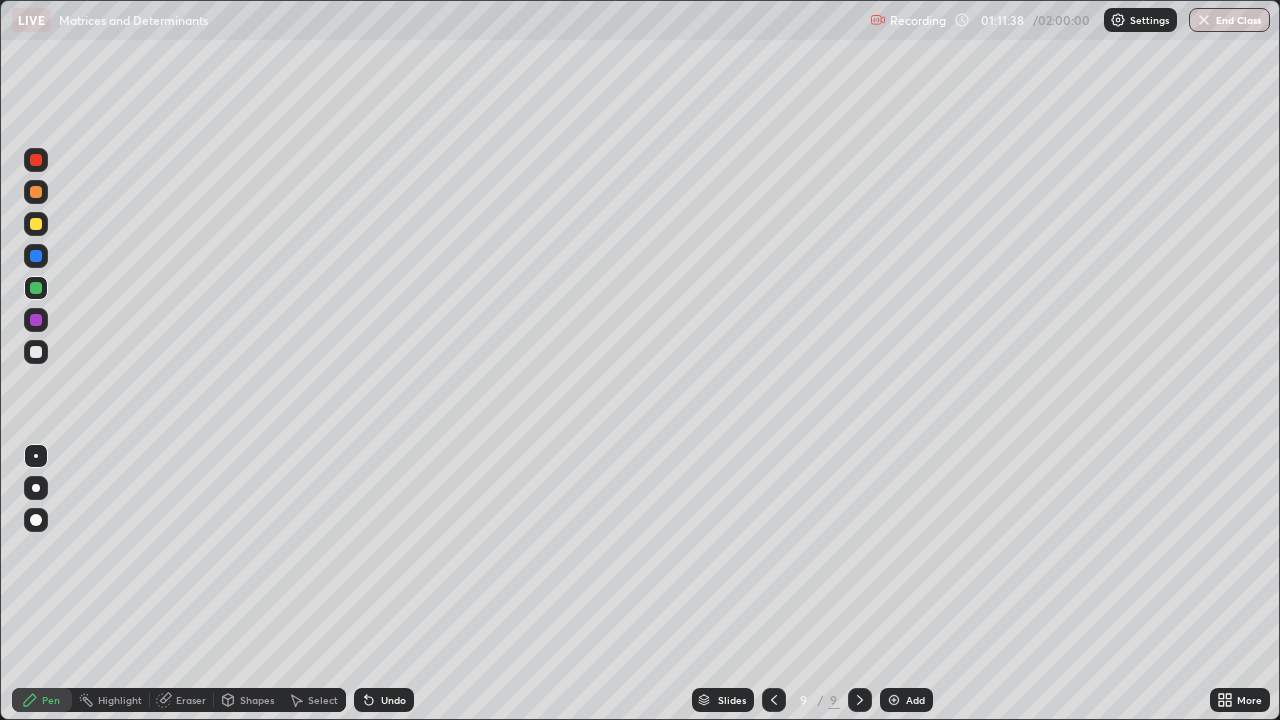 click at bounding box center (36, 224) 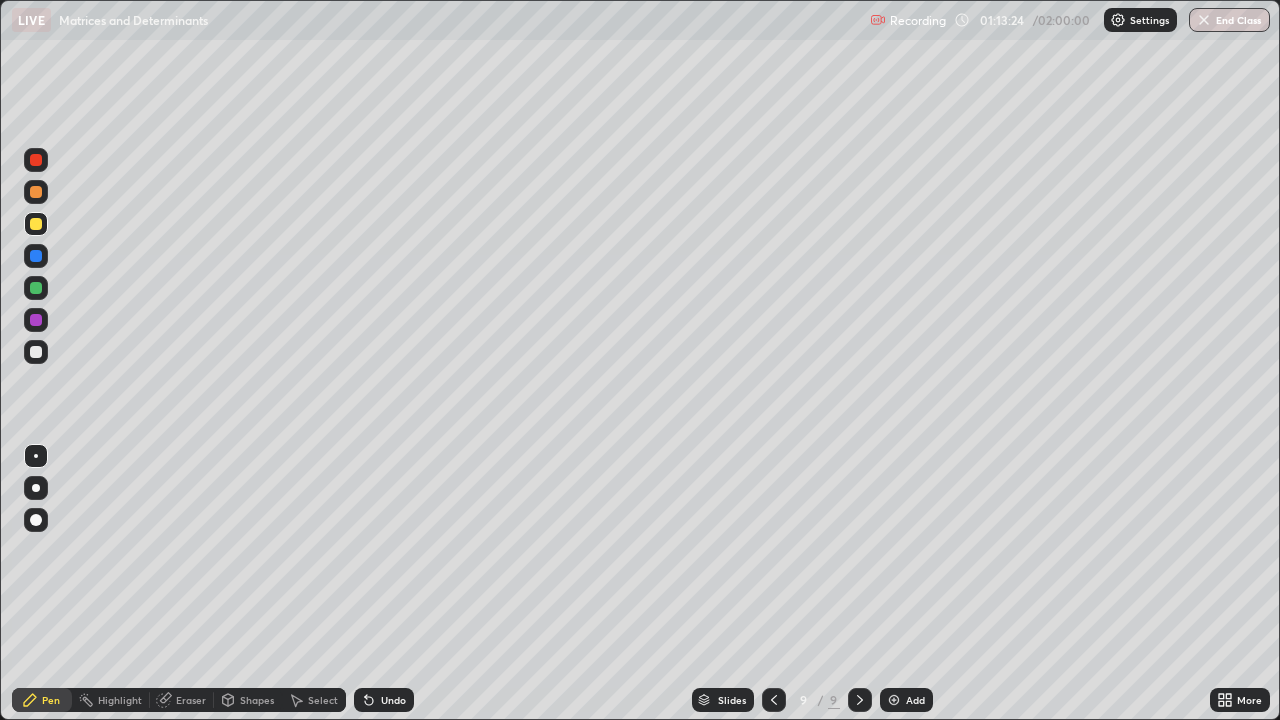 click at bounding box center [36, 352] 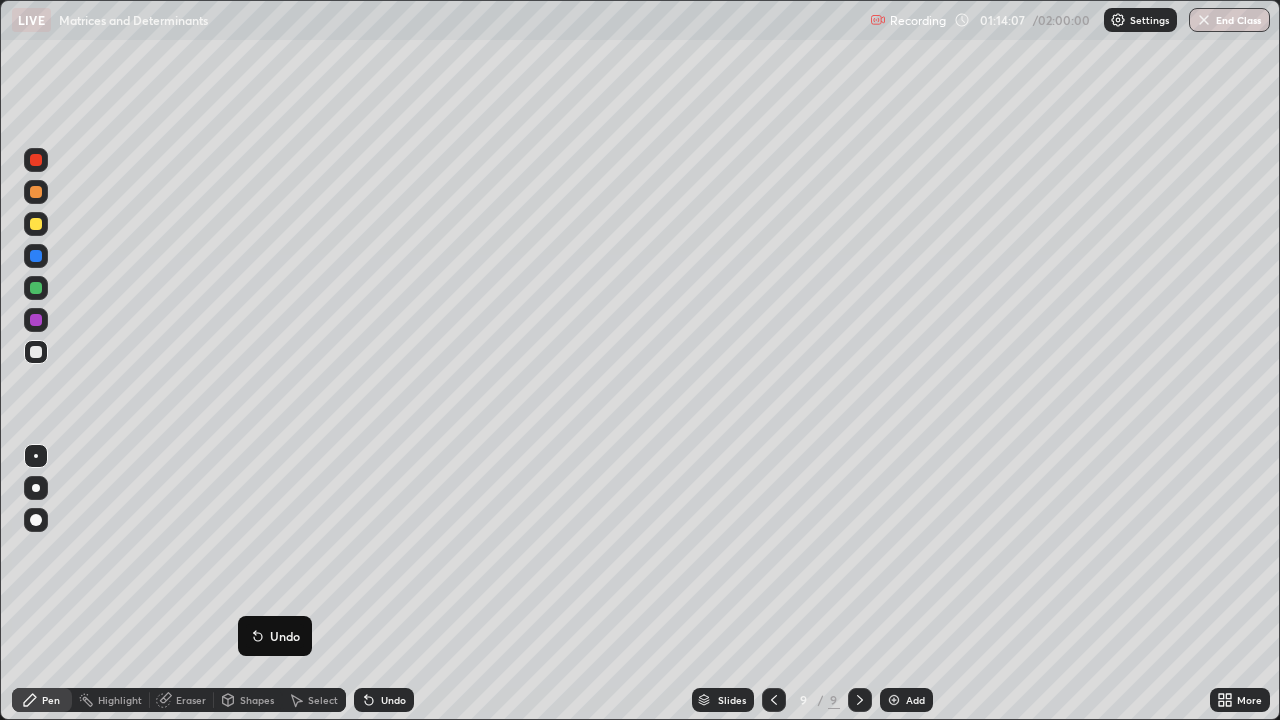 click on "Erase all" at bounding box center (36, 360) 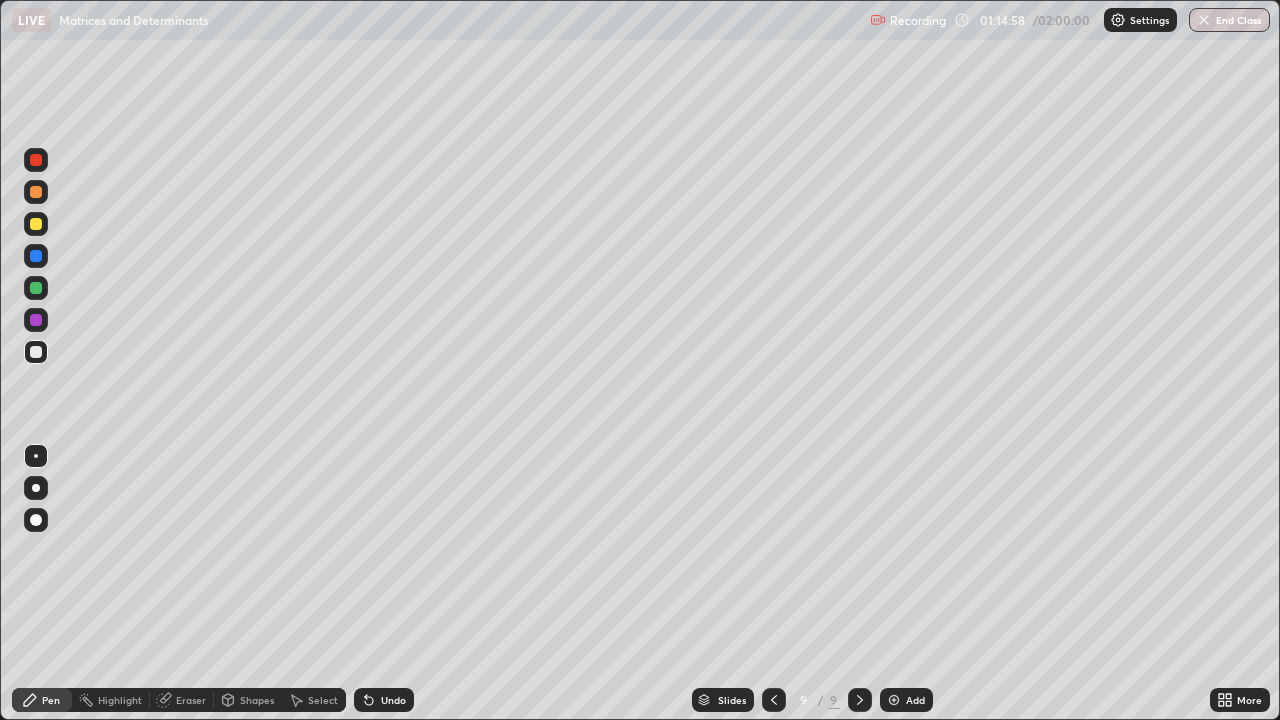 click at bounding box center [36, 224] 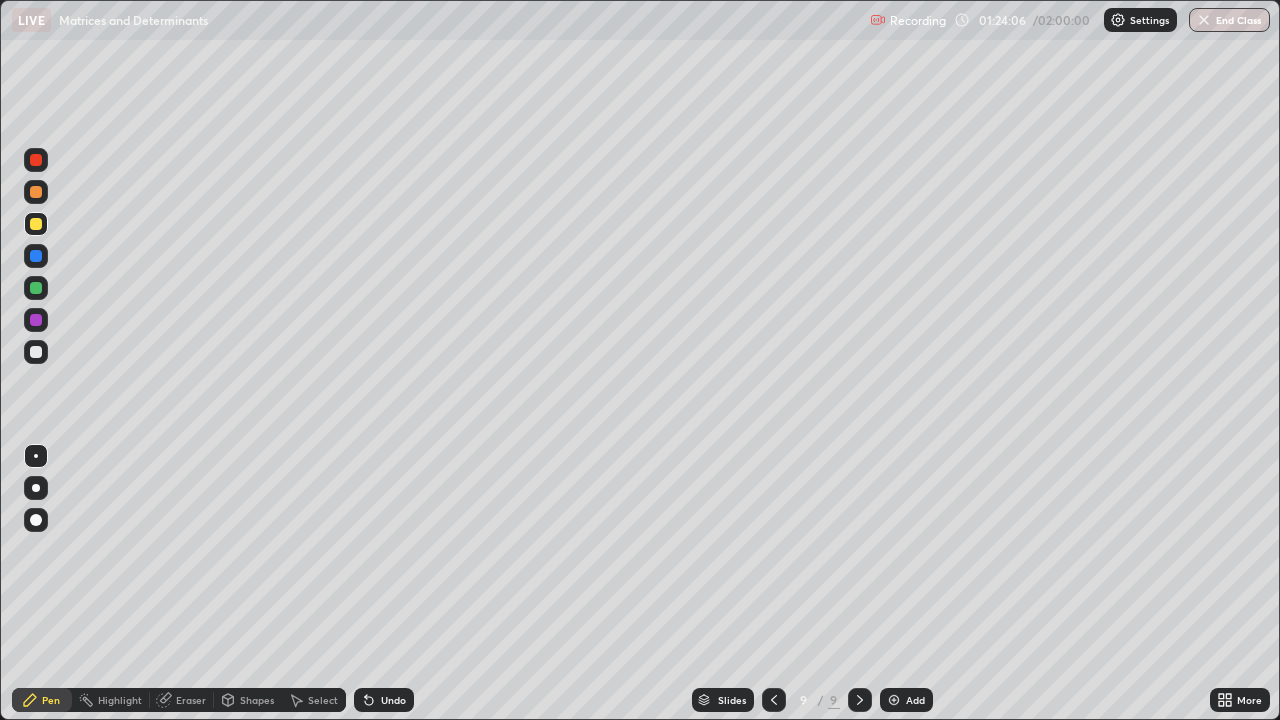 click on "Add" at bounding box center [906, 700] 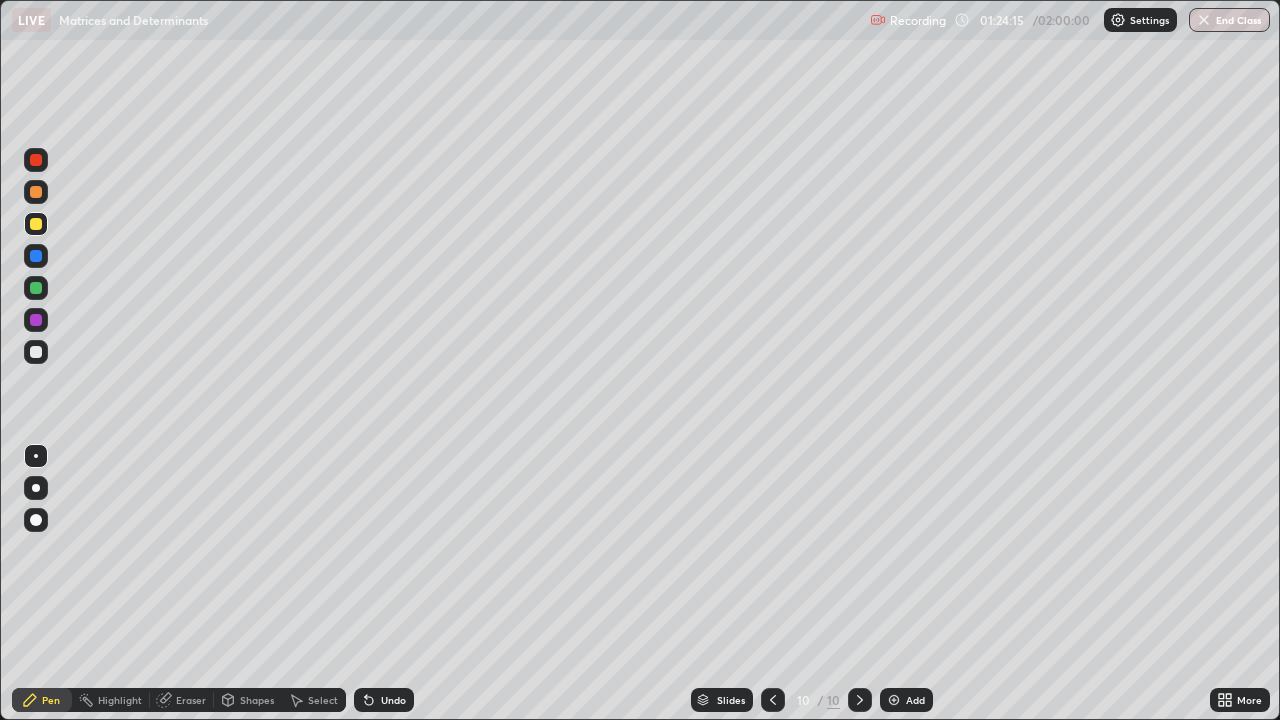 click at bounding box center [773, 700] 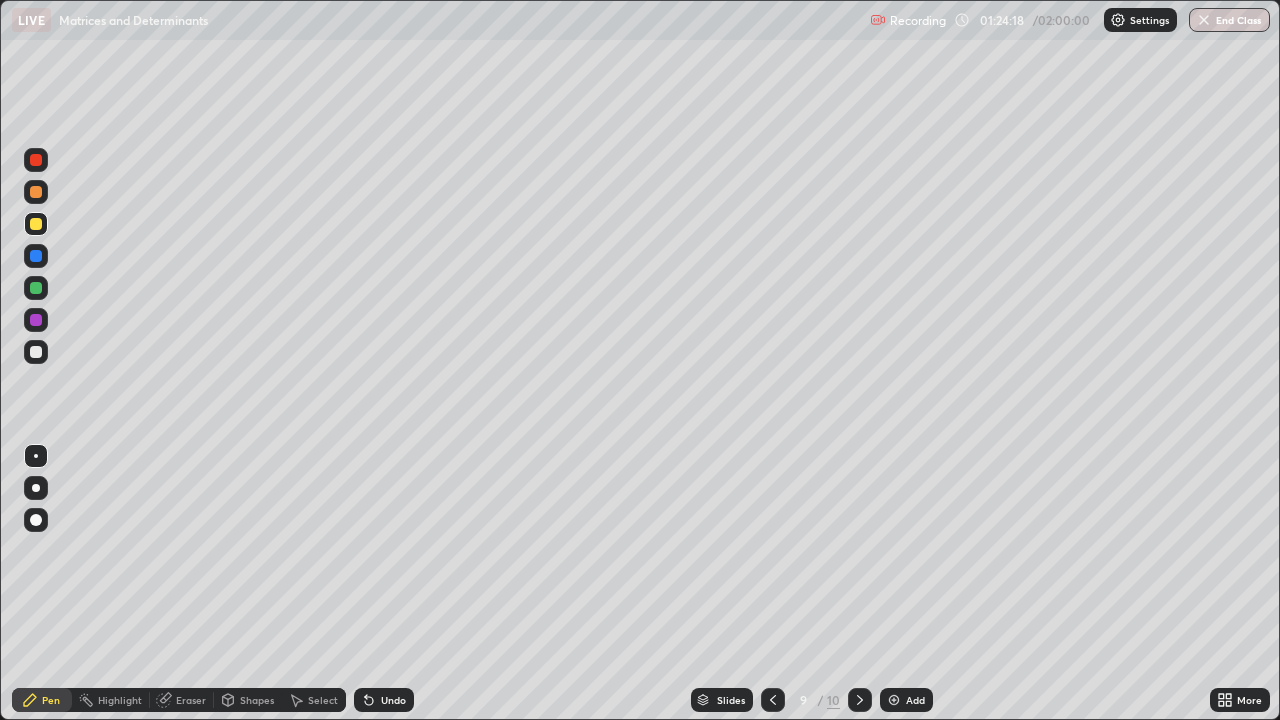 click 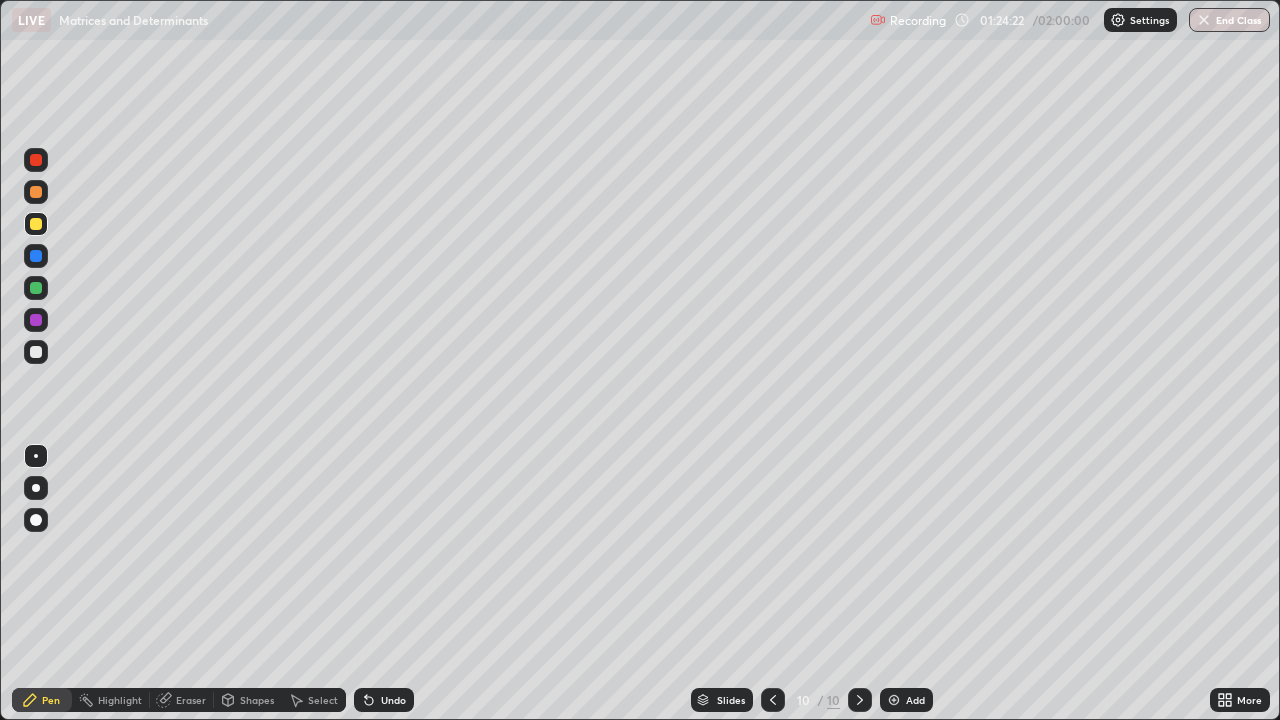 click at bounding box center [773, 700] 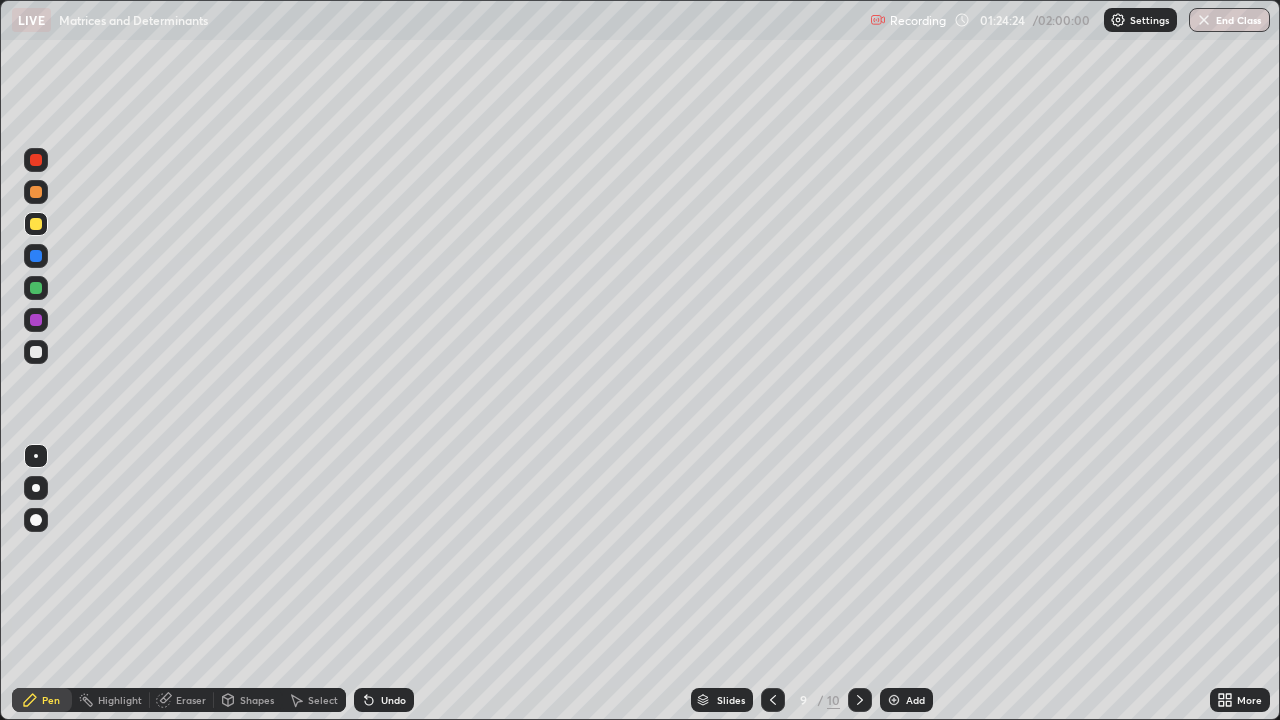 click 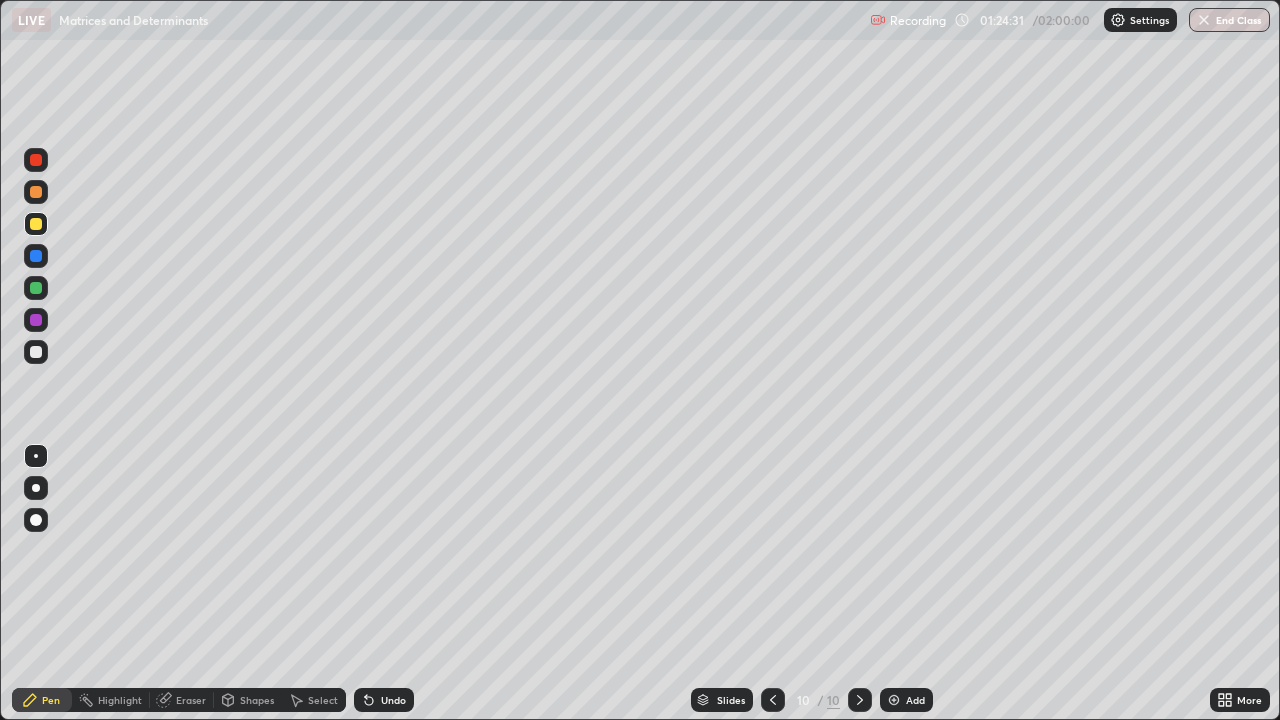 click 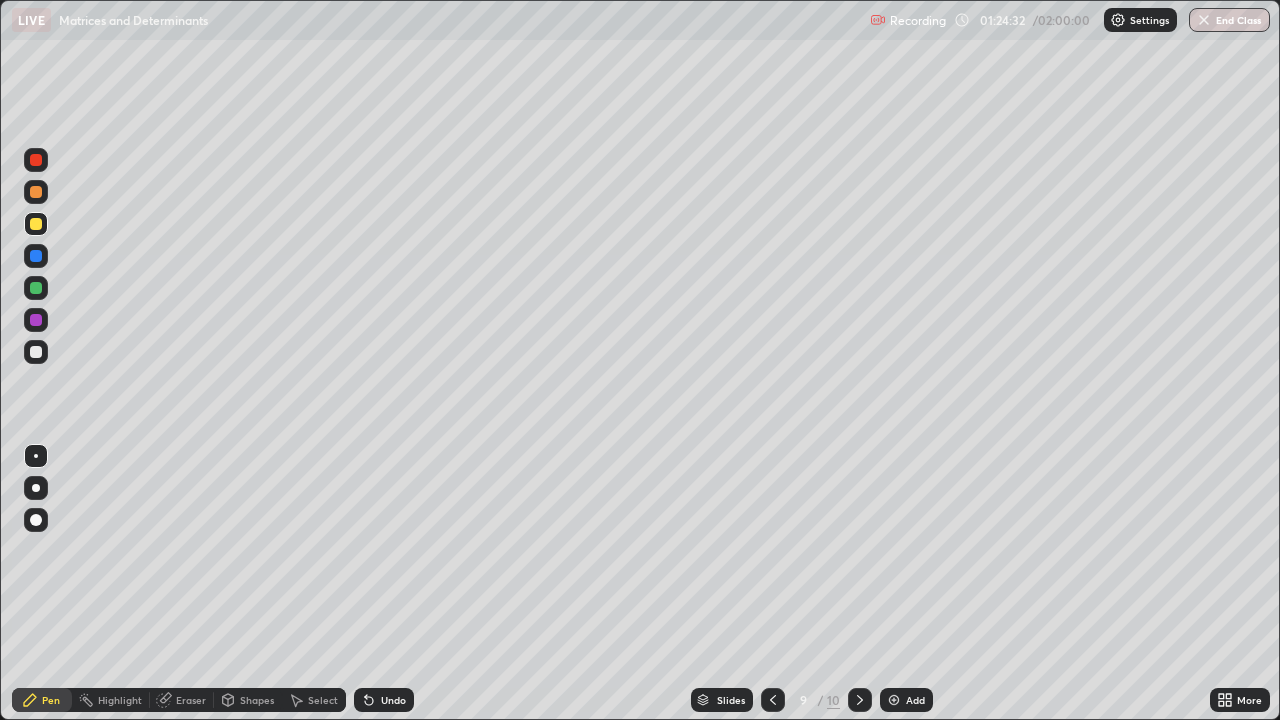 click 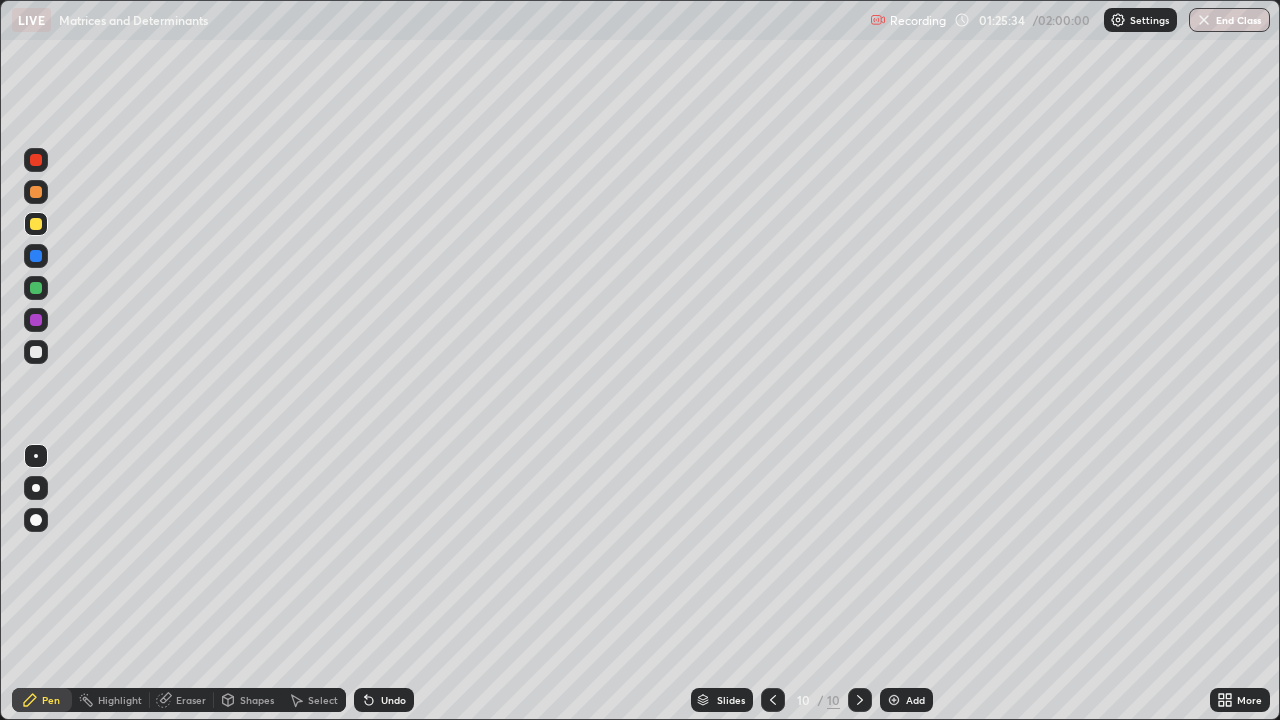 click 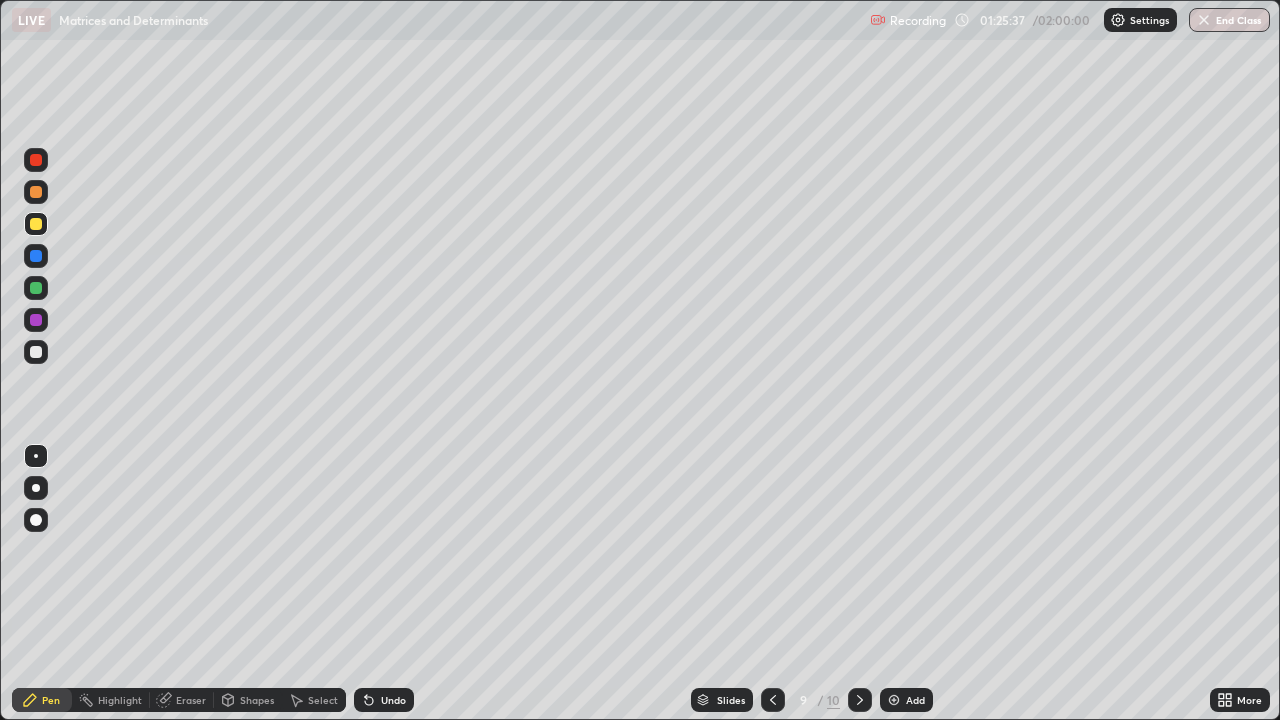 click 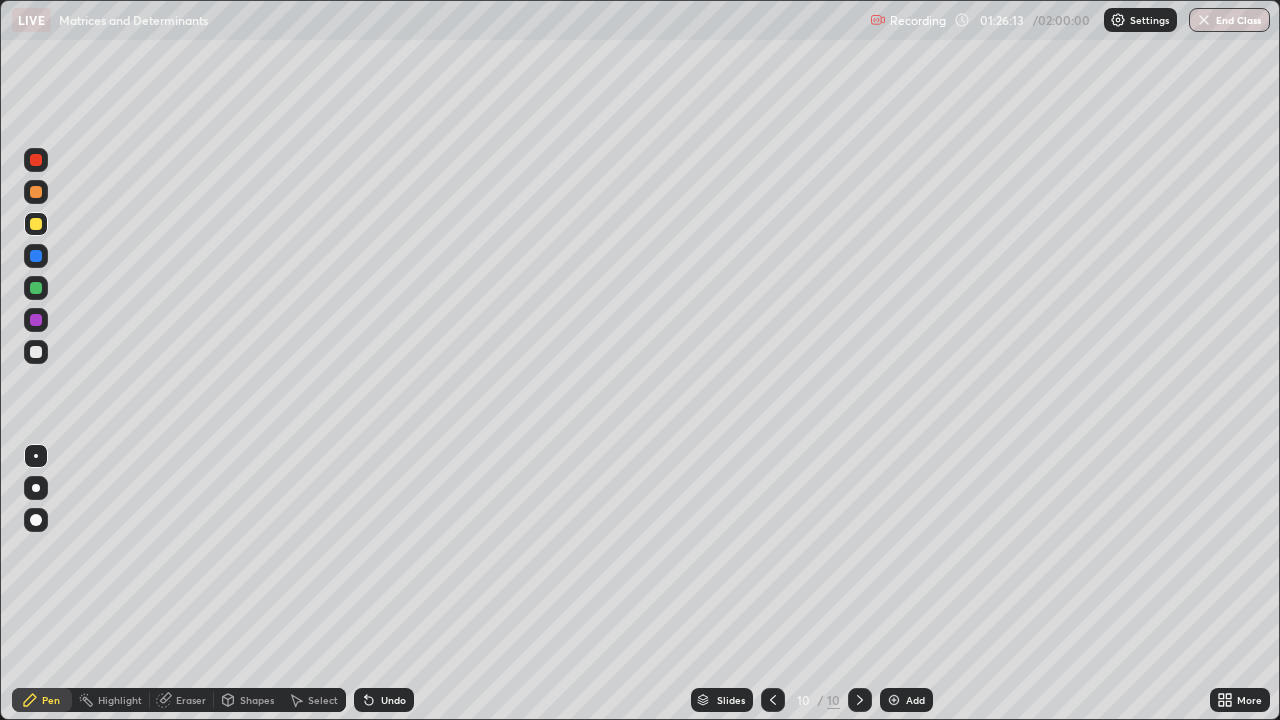 click 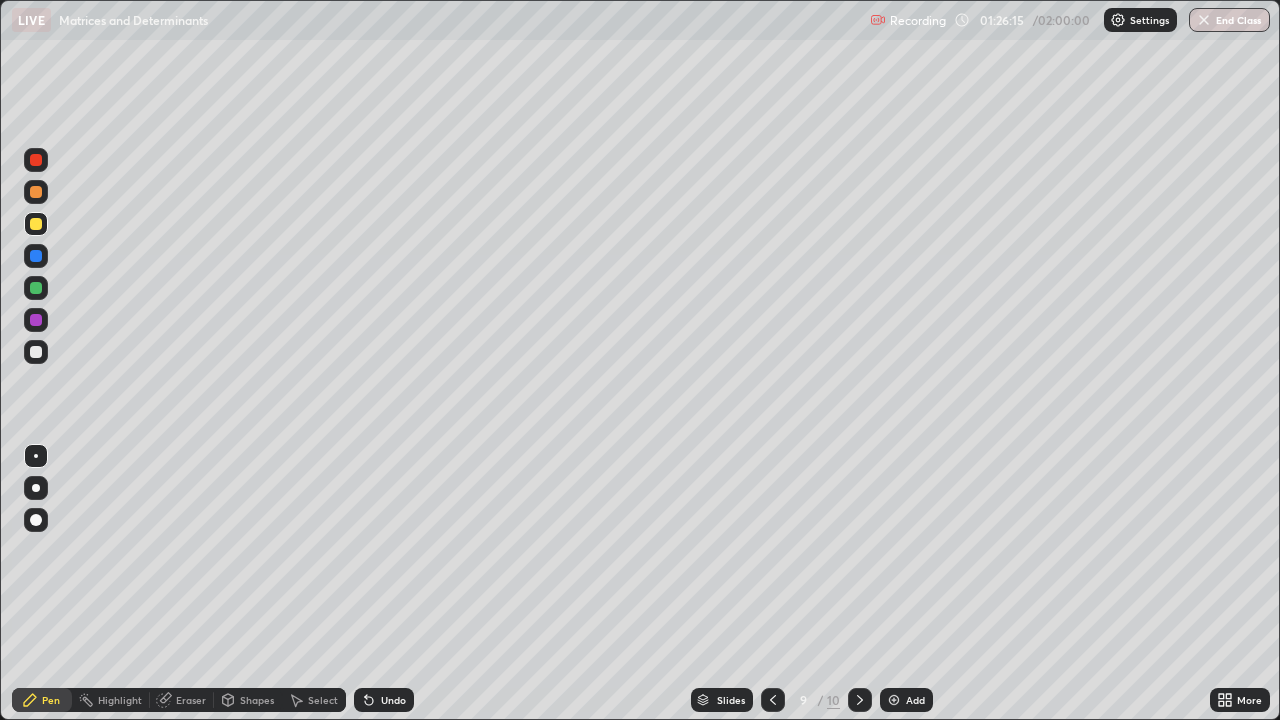 click 